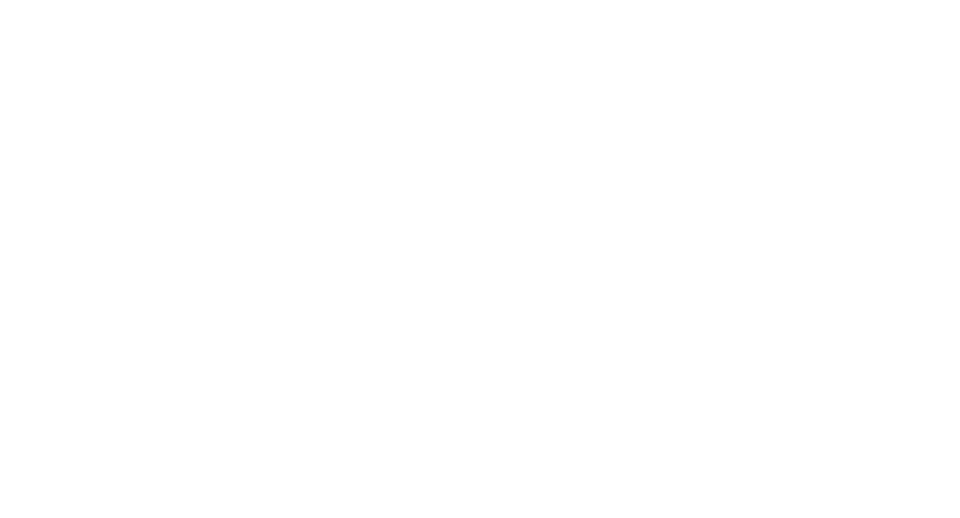 scroll, scrollTop: 0, scrollLeft: 0, axis: both 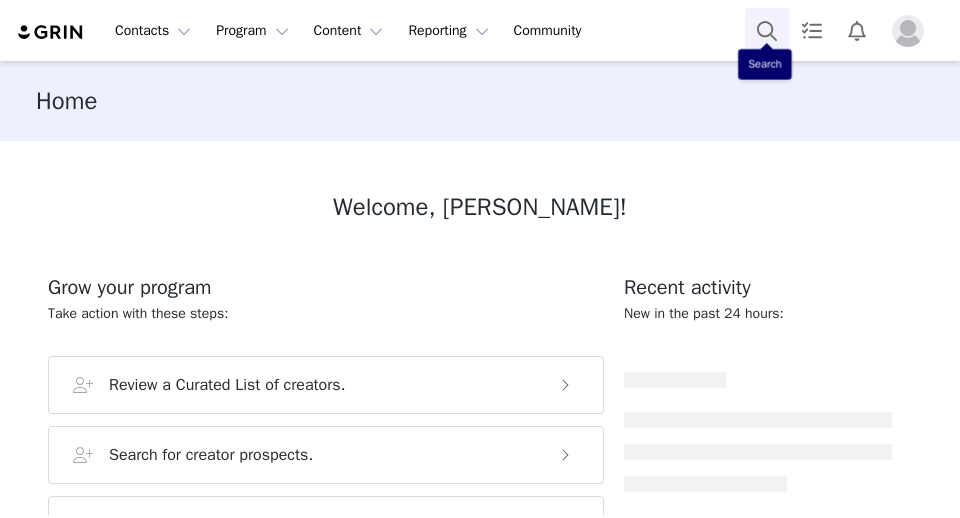 click at bounding box center [767, 30] 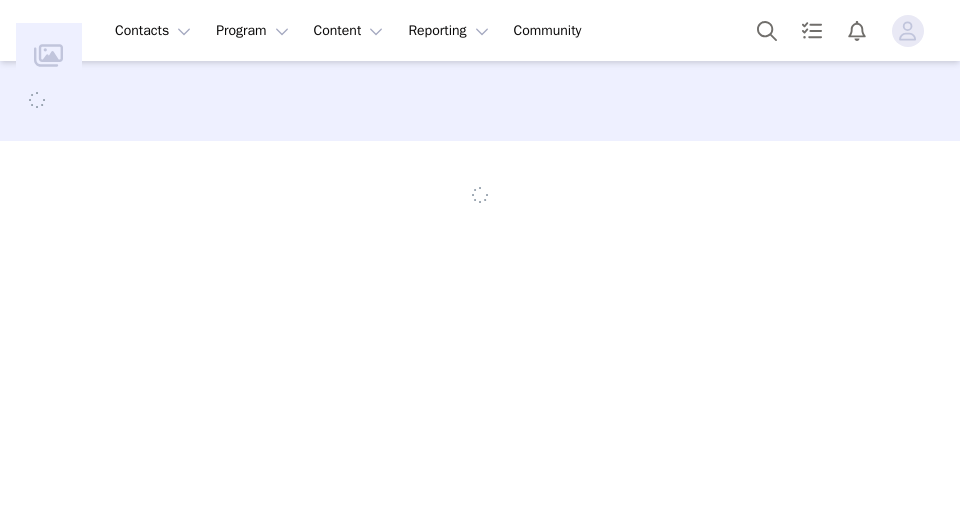 scroll, scrollTop: 0, scrollLeft: 0, axis: both 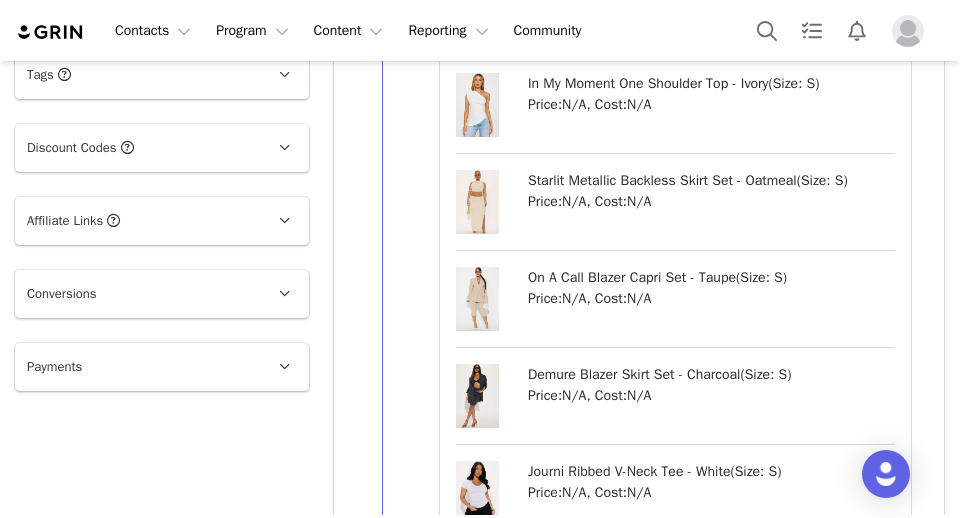 click on "Starlit Metallic Backless Skirt Set - Oatmeal" at bounding box center (662, 180) 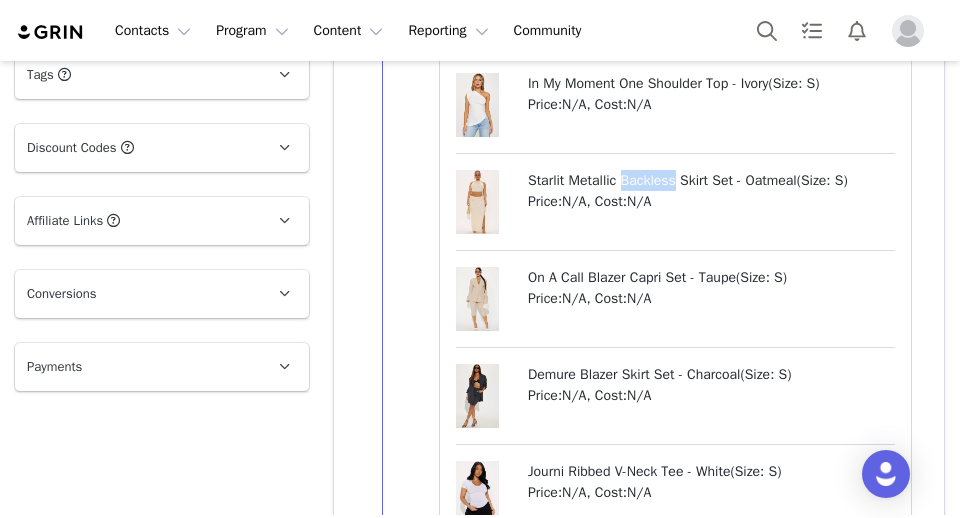 click on "Starlit Metallic Backless Skirt Set - Oatmeal" at bounding box center (662, 180) 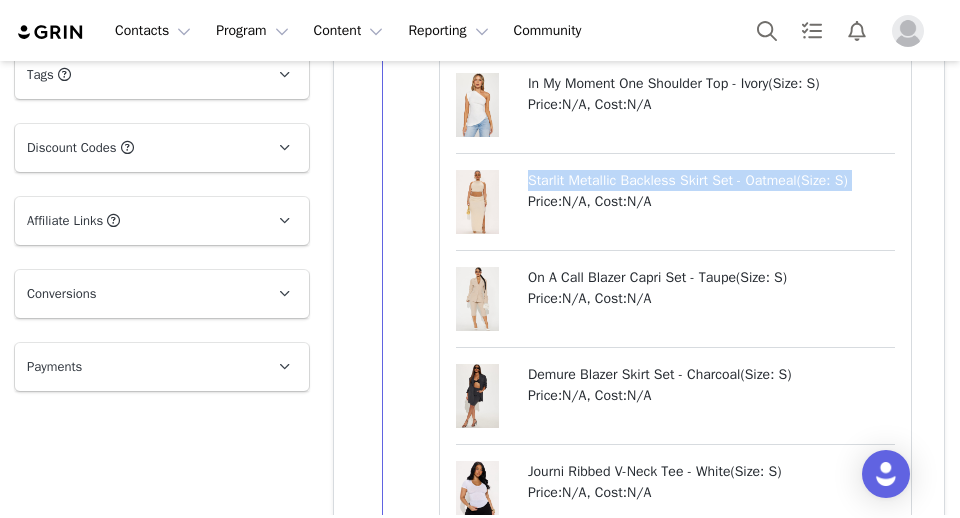 drag, startPoint x: 666, startPoint y: 186, endPoint x: 655, endPoint y: 246, distance: 61 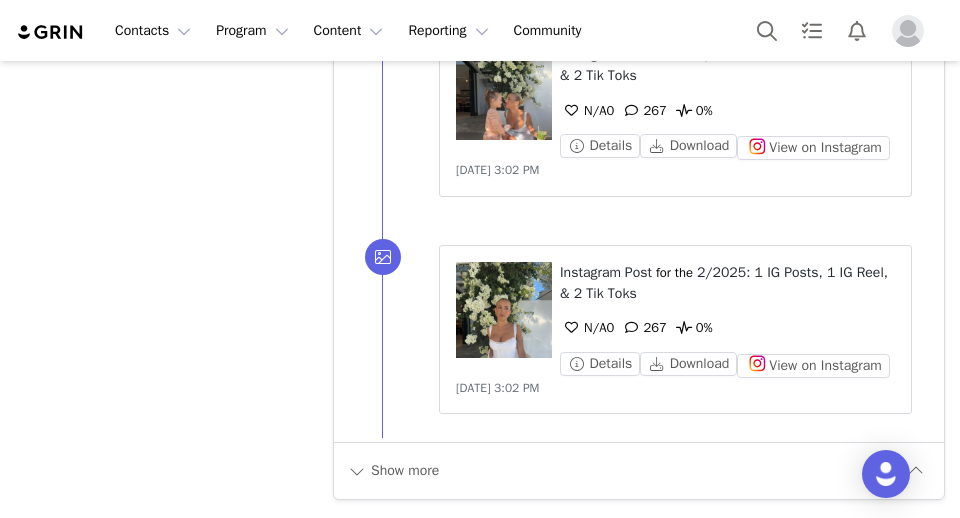 scroll, scrollTop: 4266, scrollLeft: 0, axis: vertical 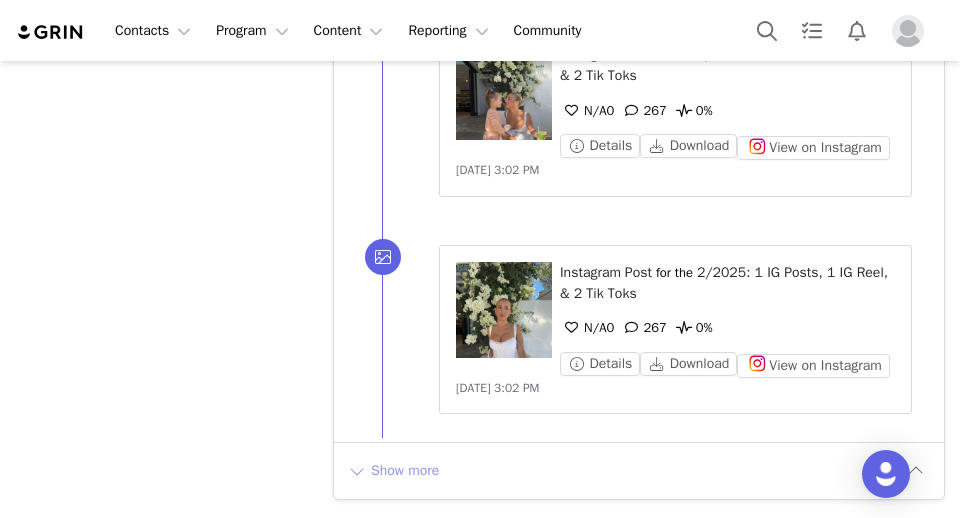 click on "Show more" at bounding box center (393, 471) 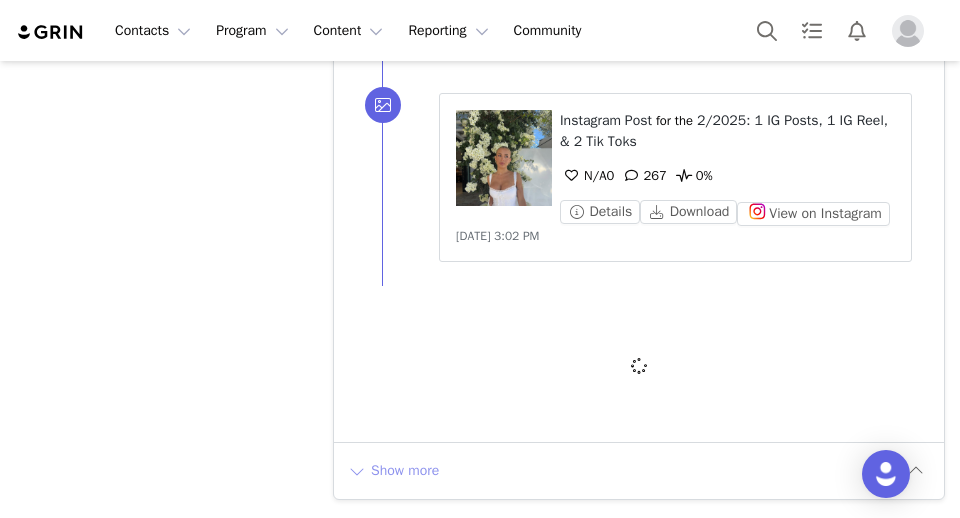 click at bounding box center (639, 366) 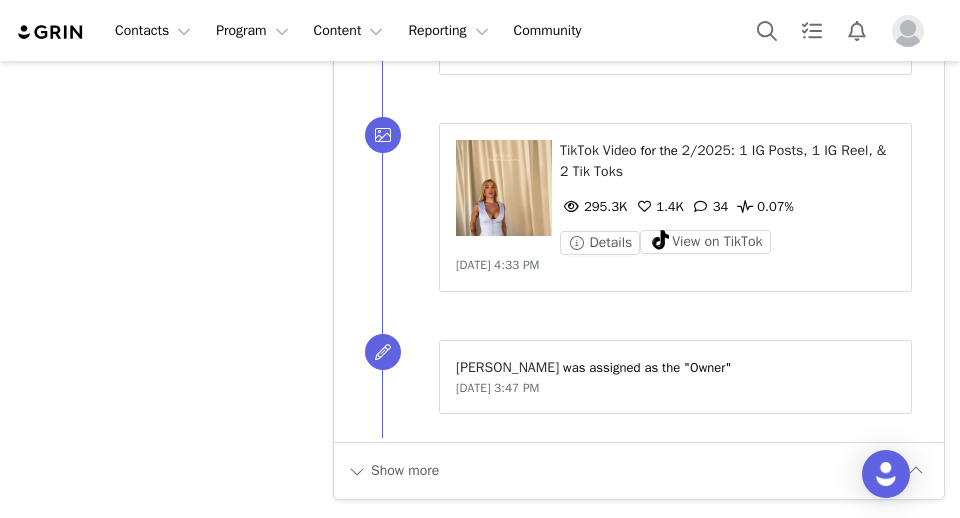 scroll, scrollTop: 6447, scrollLeft: 0, axis: vertical 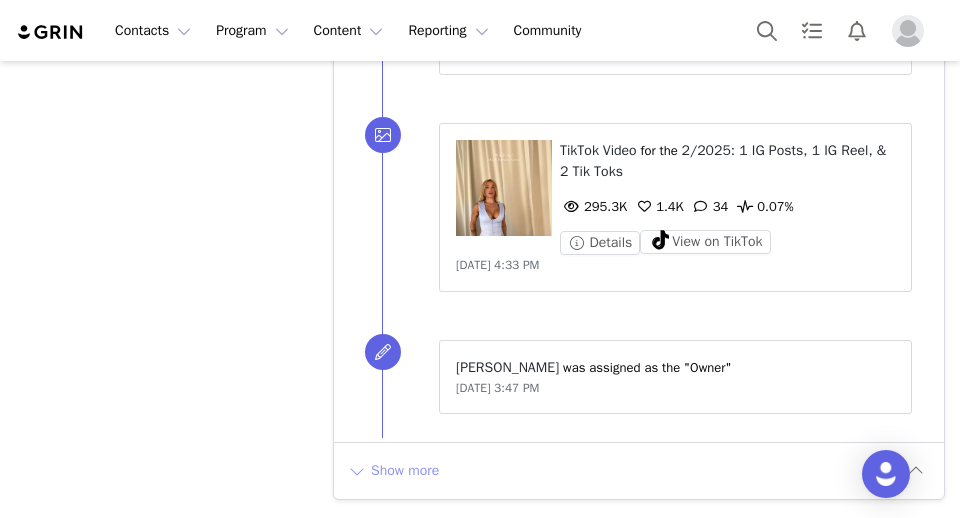 click on "Show more" at bounding box center [393, 471] 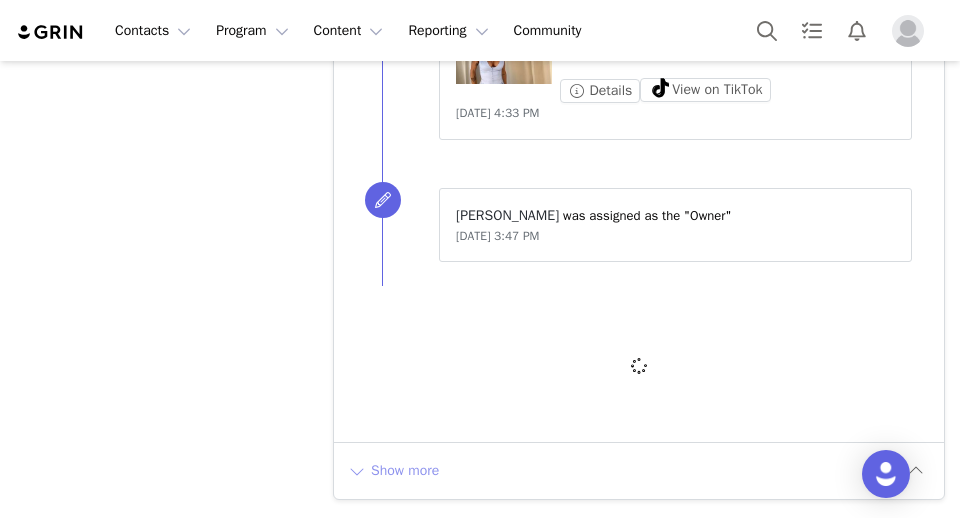 click at bounding box center (639, 366) 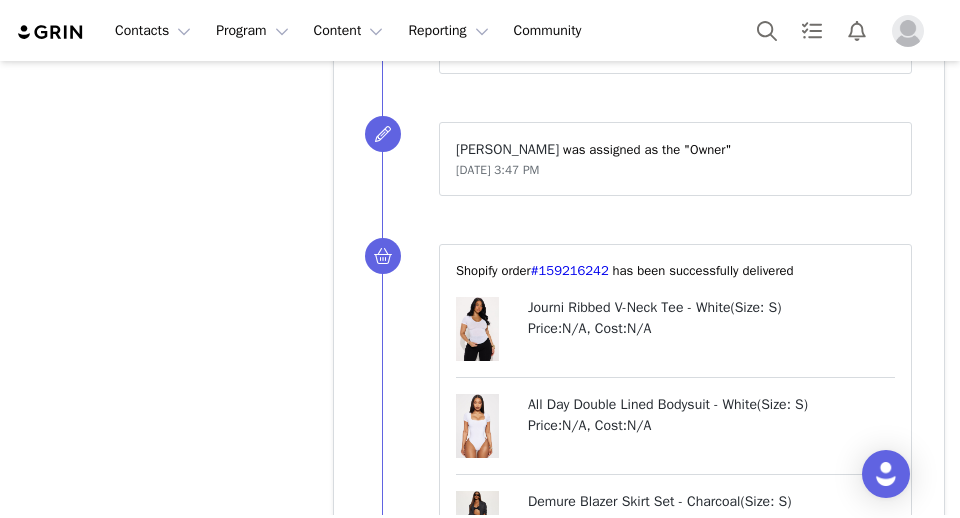 scroll, scrollTop: 0, scrollLeft: 0, axis: both 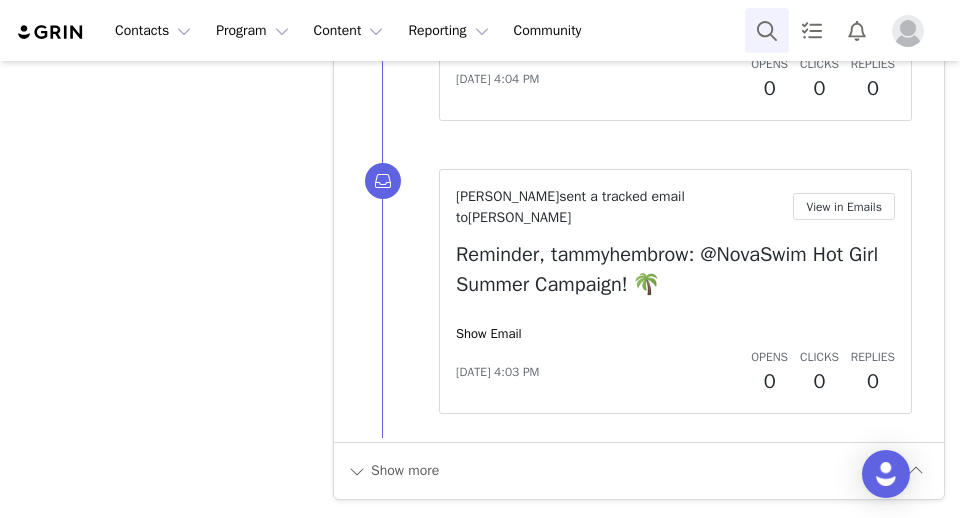 click at bounding box center [767, 30] 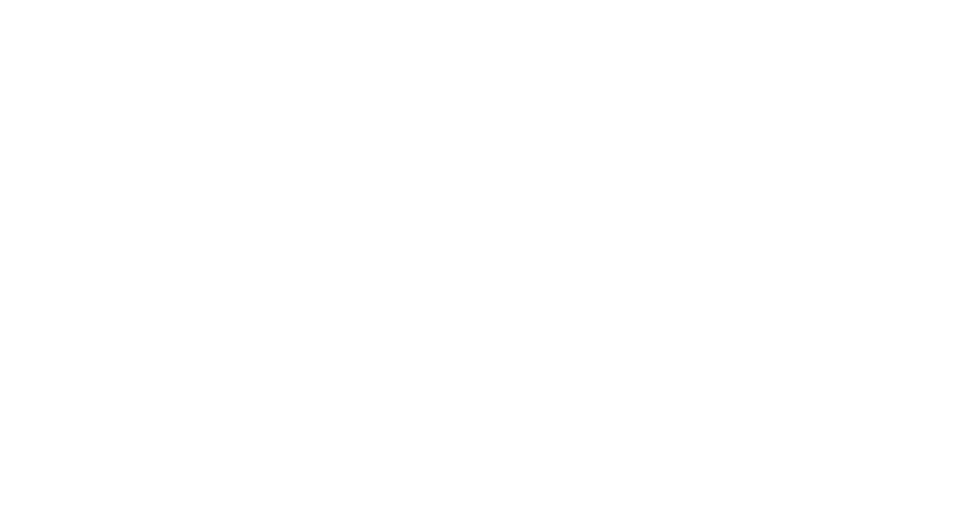 scroll, scrollTop: 0, scrollLeft: 0, axis: both 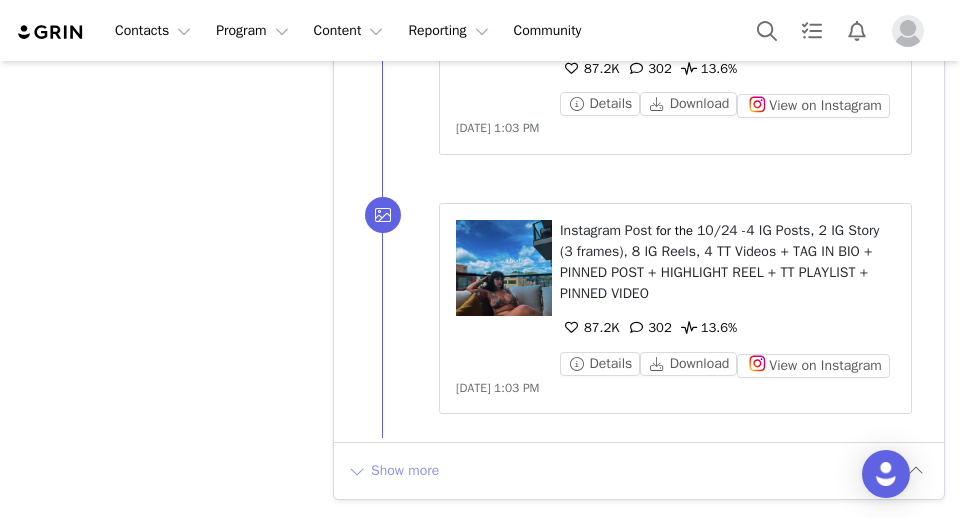 click on "Show more" at bounding box center [393, 471] 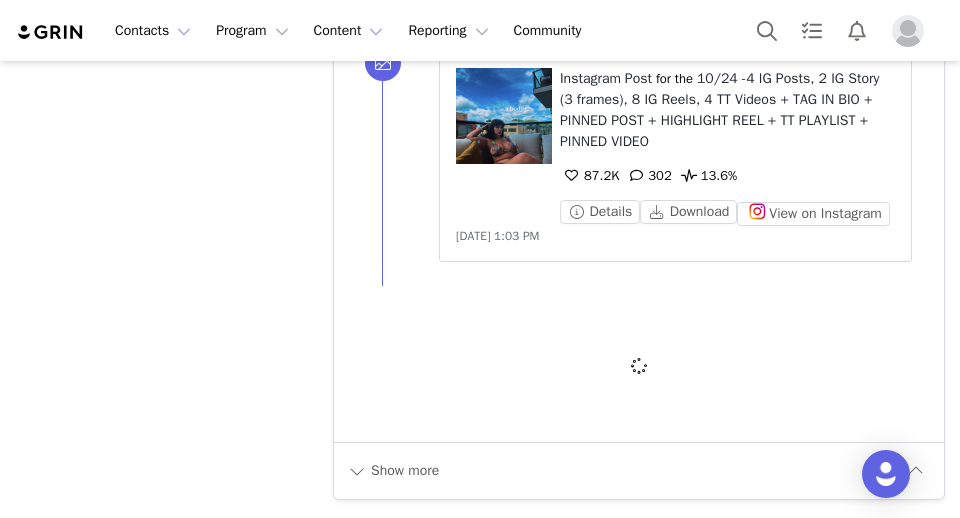 click at bounding box center (639, 366) 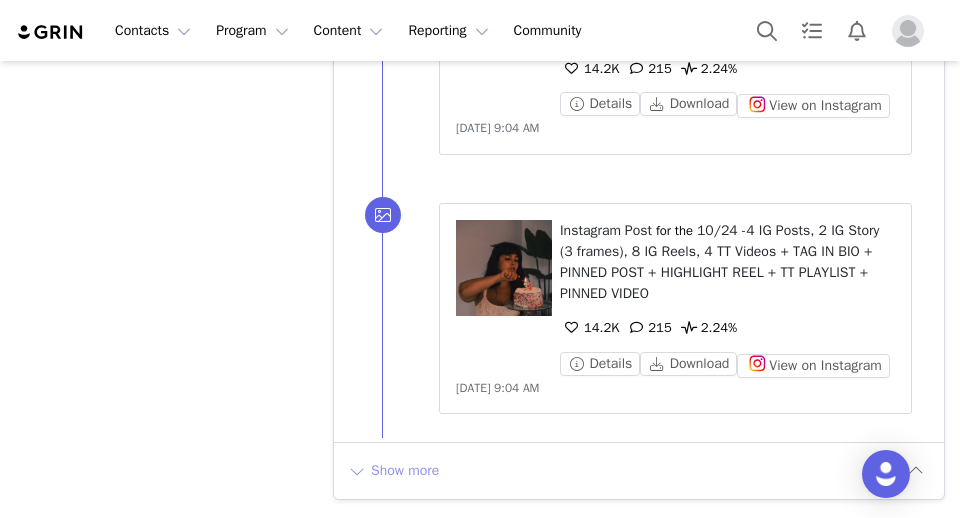 scroll, scrollTop: 5755, scrollLeft: 0, axis: vertical 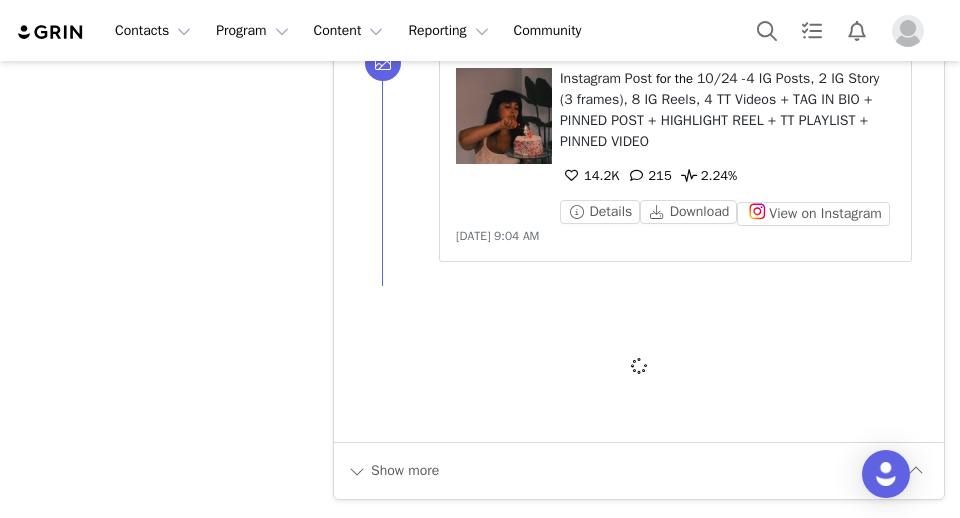 click at bounding box center (639, 366) 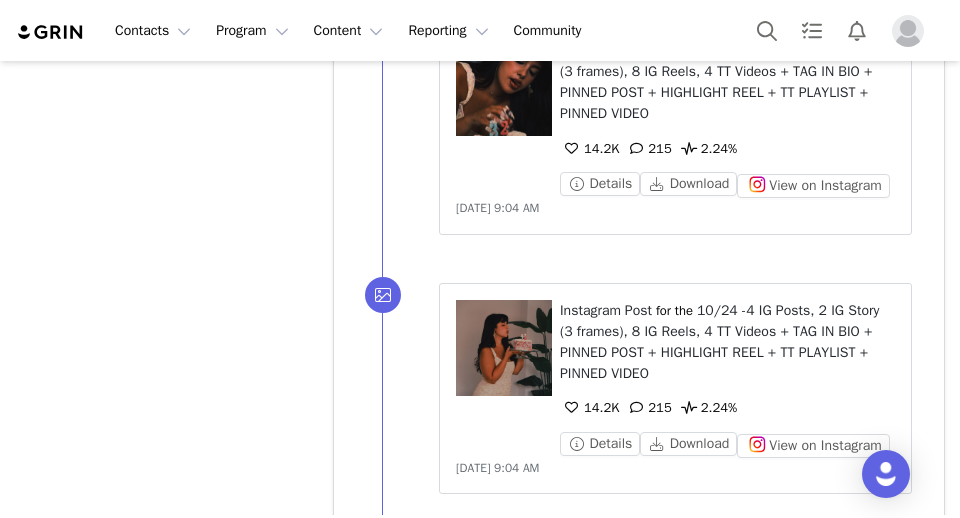 scroll, scrollTop: 0, scrollLeft: 0, axis: both 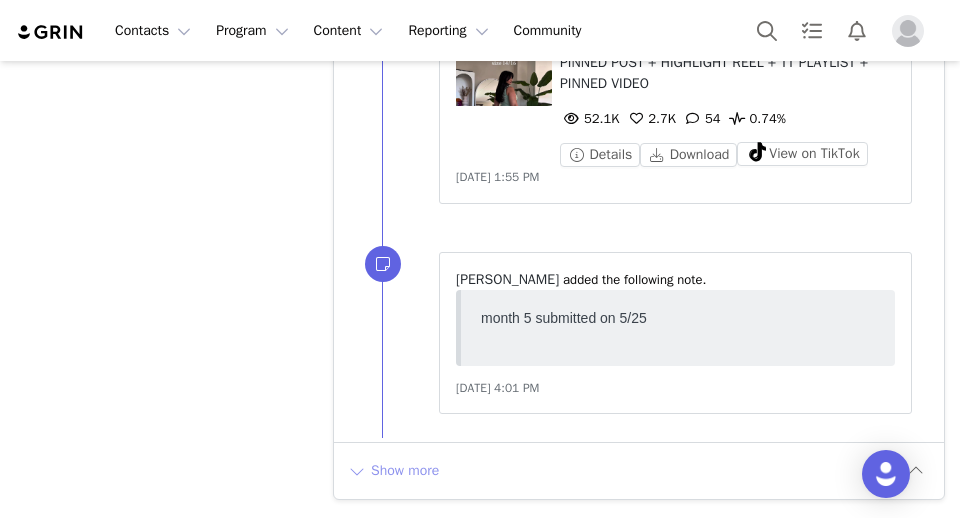 click on "Show more" at bounding box center [393, 471] 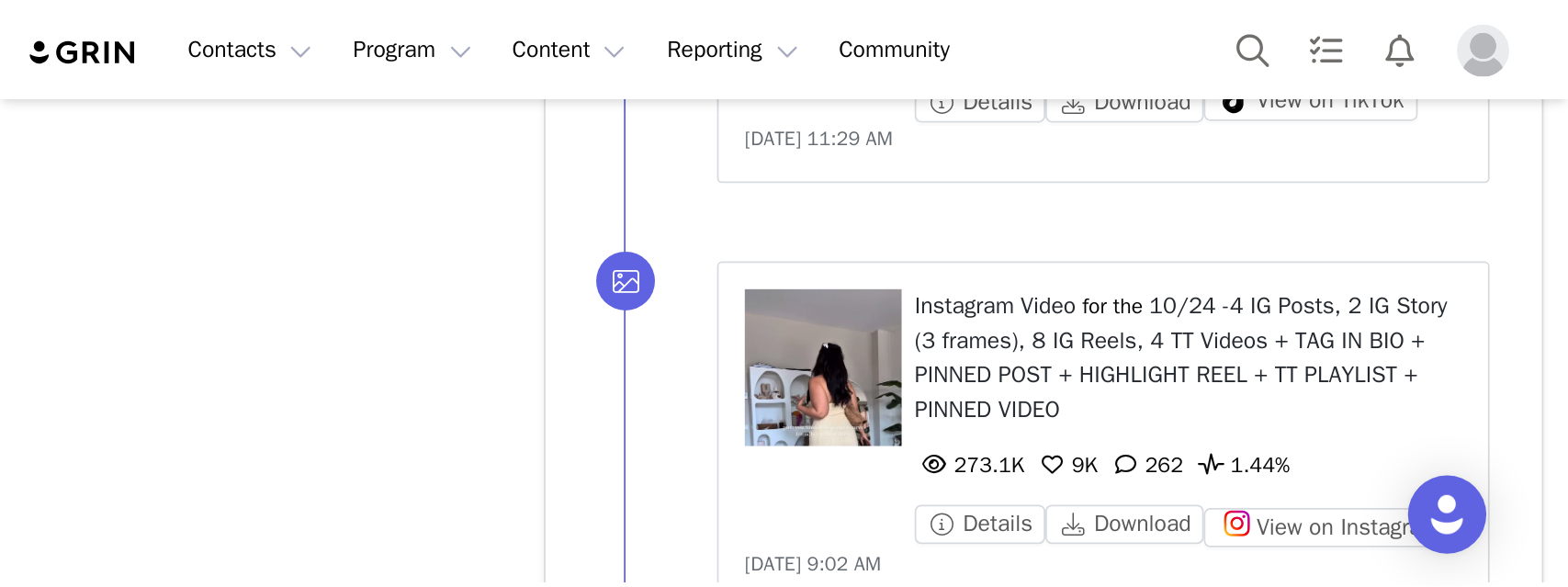 scroll, scrollTop: 7786, scrollLeft: 0, axis: vertical 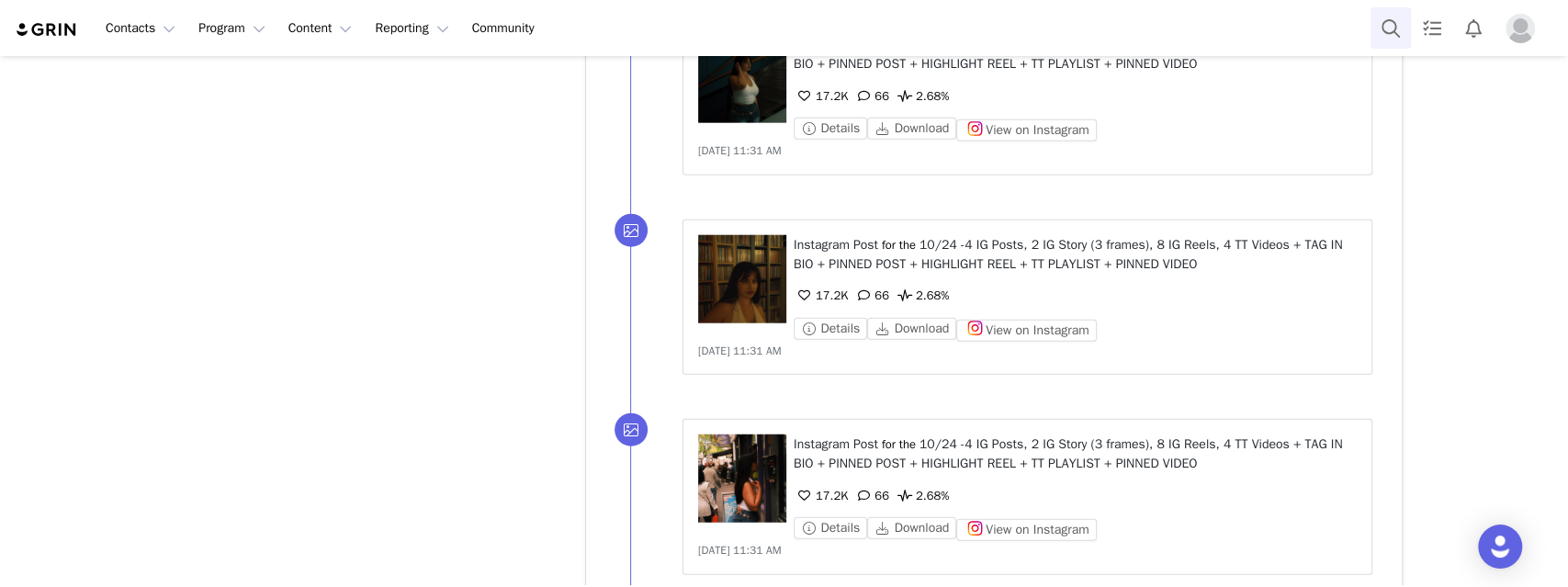 click at bounding box center [1391, 28] 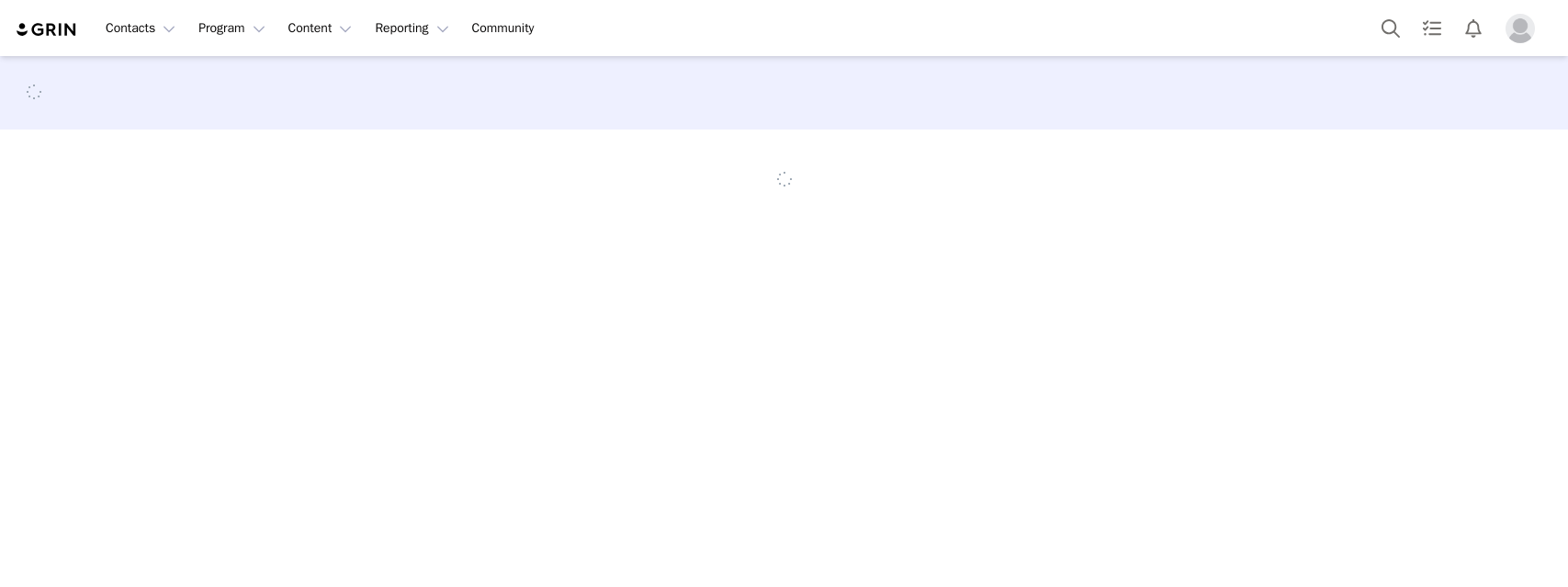 scroll, scrollTop: 0, scrollLeft: 0, axis: both 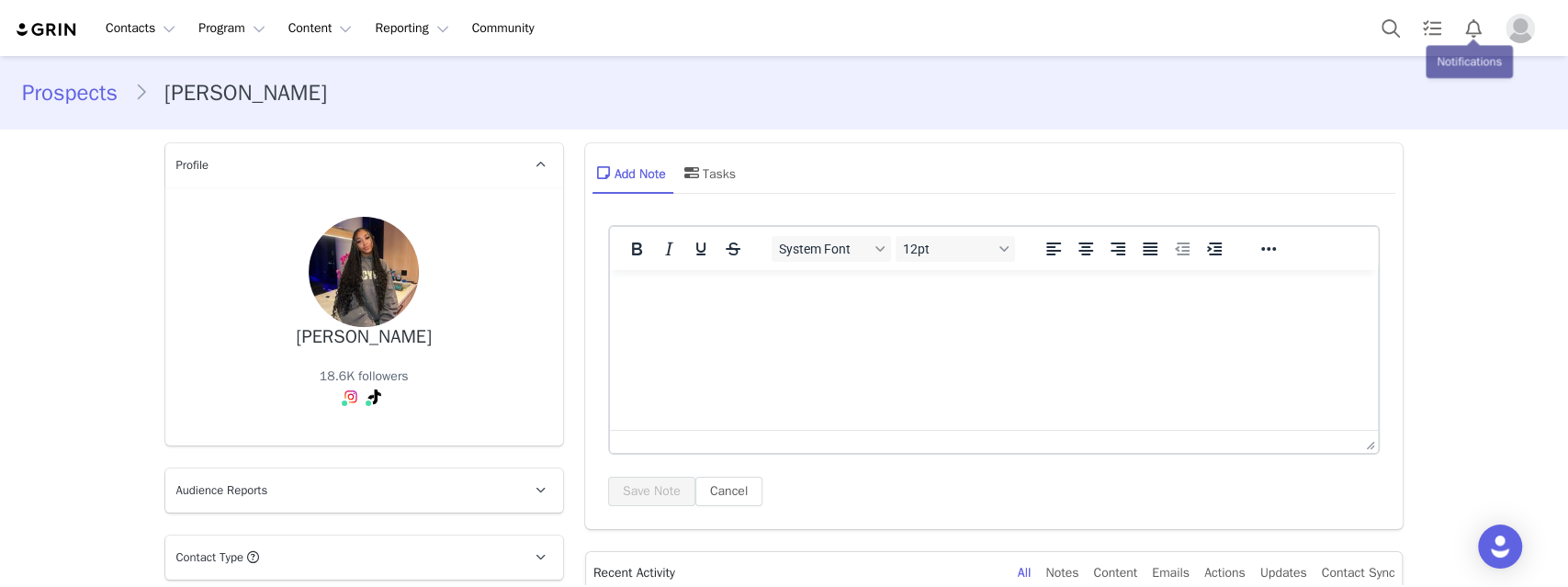 click on "Contacts Contacts Creators Prospects Applicants Program Program Activations Campaigns Partnerships Affiliates Content Content Creator Content Media Library Social Listening Reporting Reporting Report Builder Community Community" at bounding box center (784, 28) 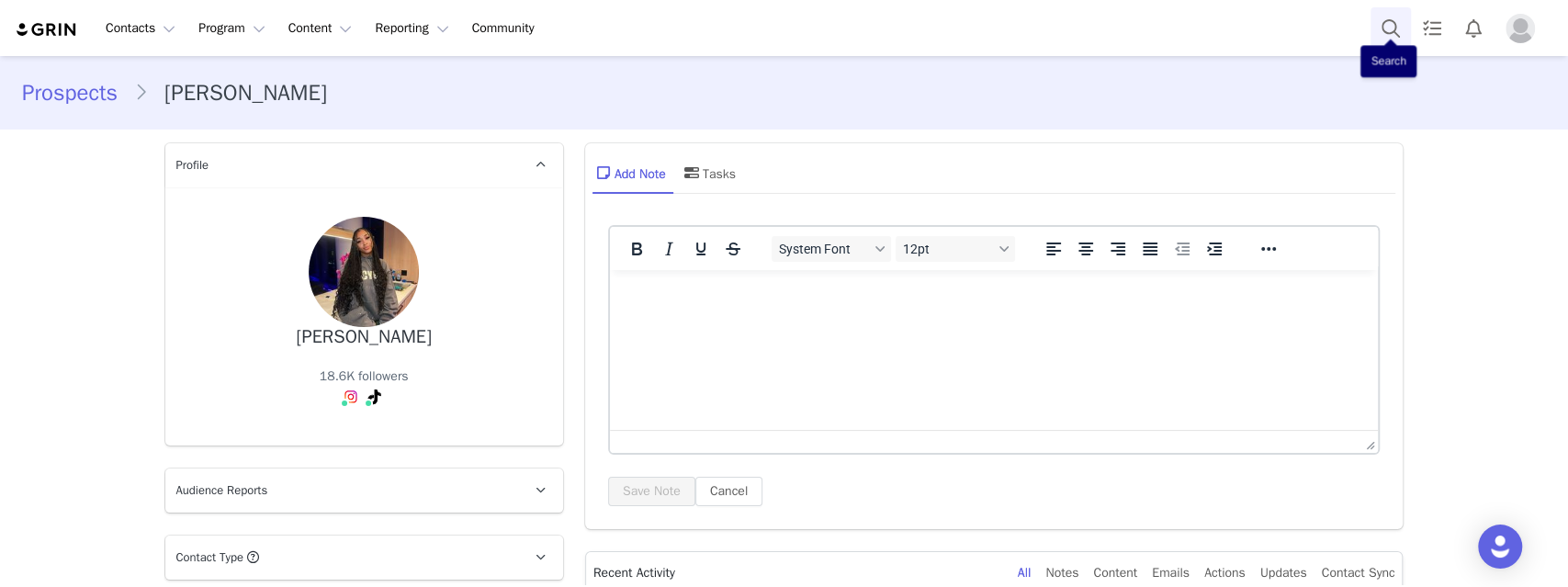 click at bounding box center [1391, 28] 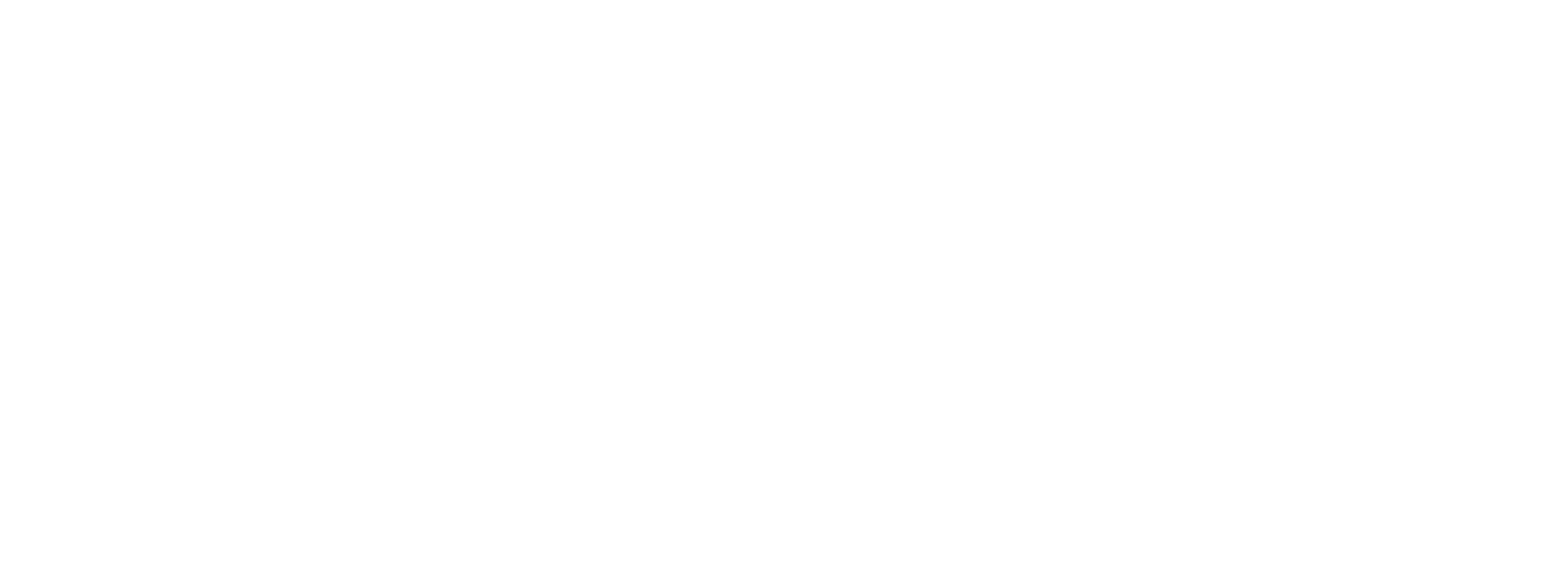 scroll, scrollTop: 0, scrollLeft: 0, axis: both 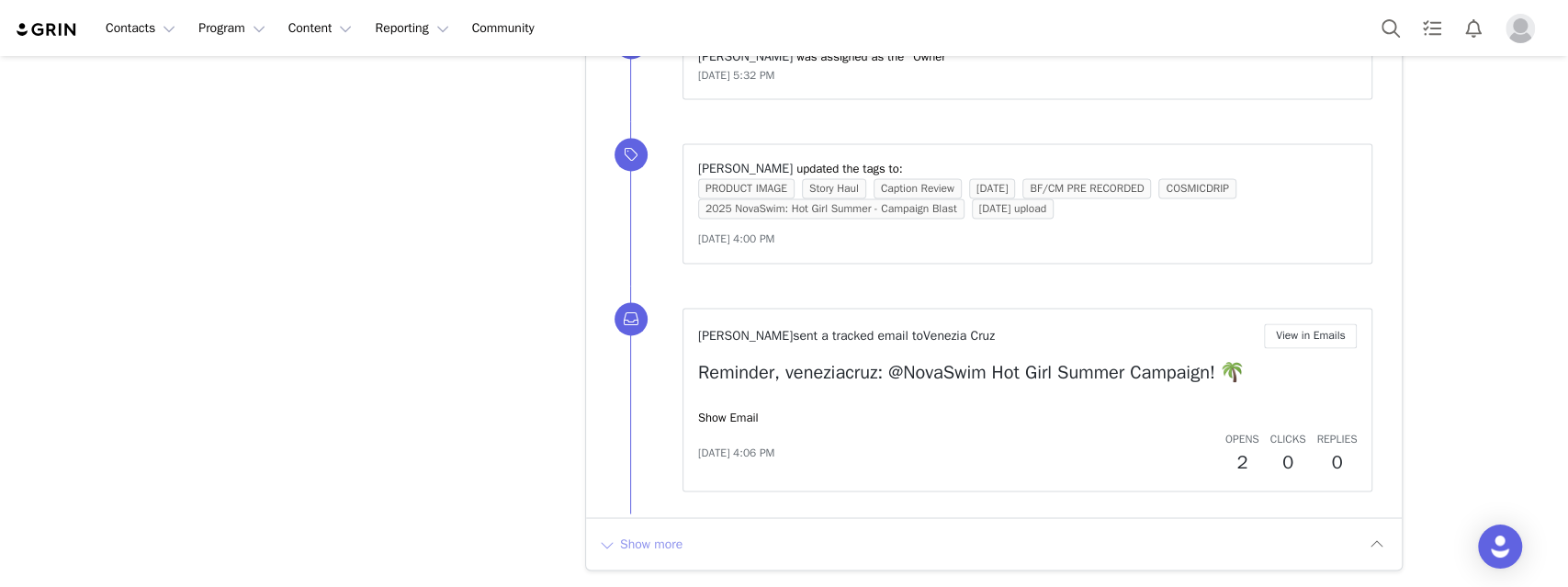 click on "Show more" at bounding box center (640, 544) 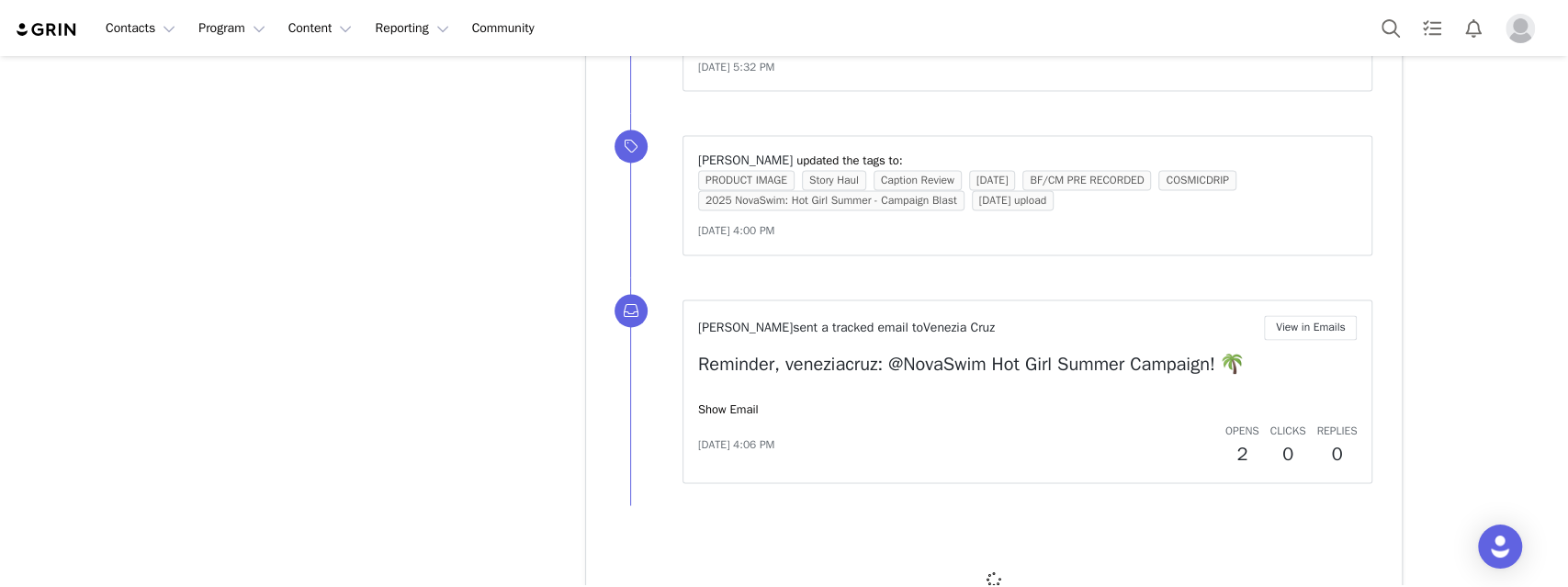click at bounding box center [994, 579] 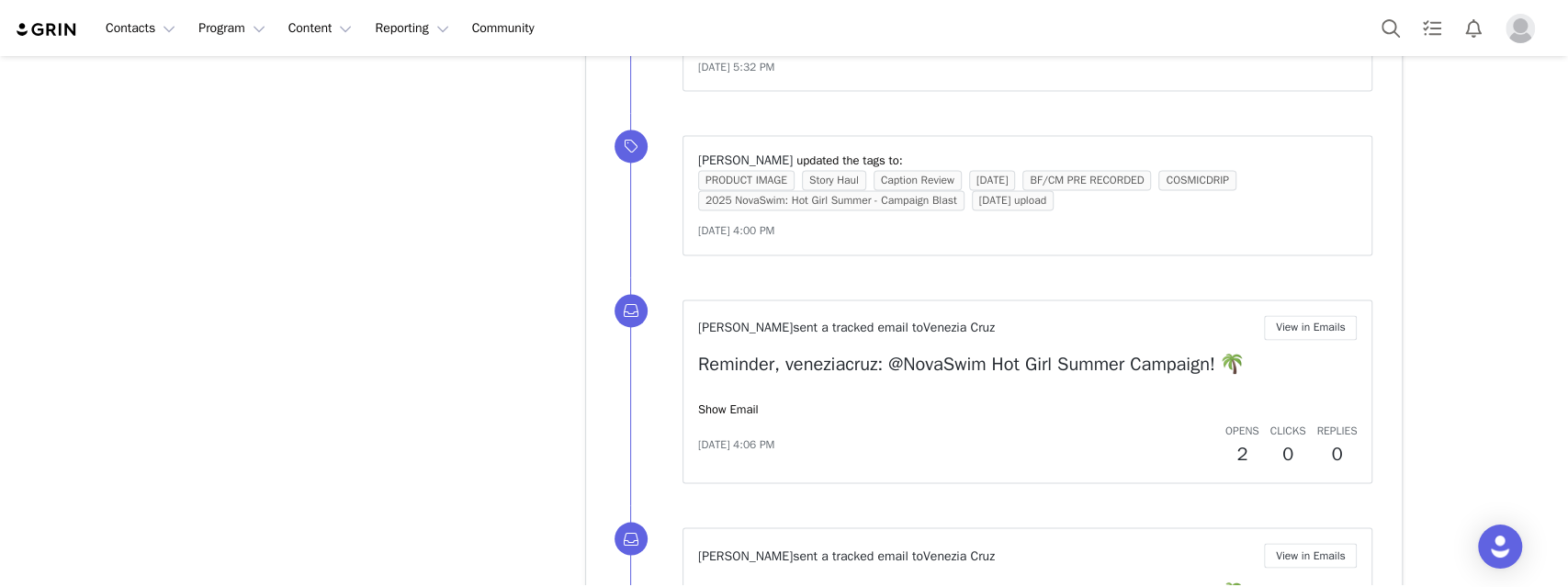 scroll, scrollTop: 0, scrollLeft: 0, axis: both 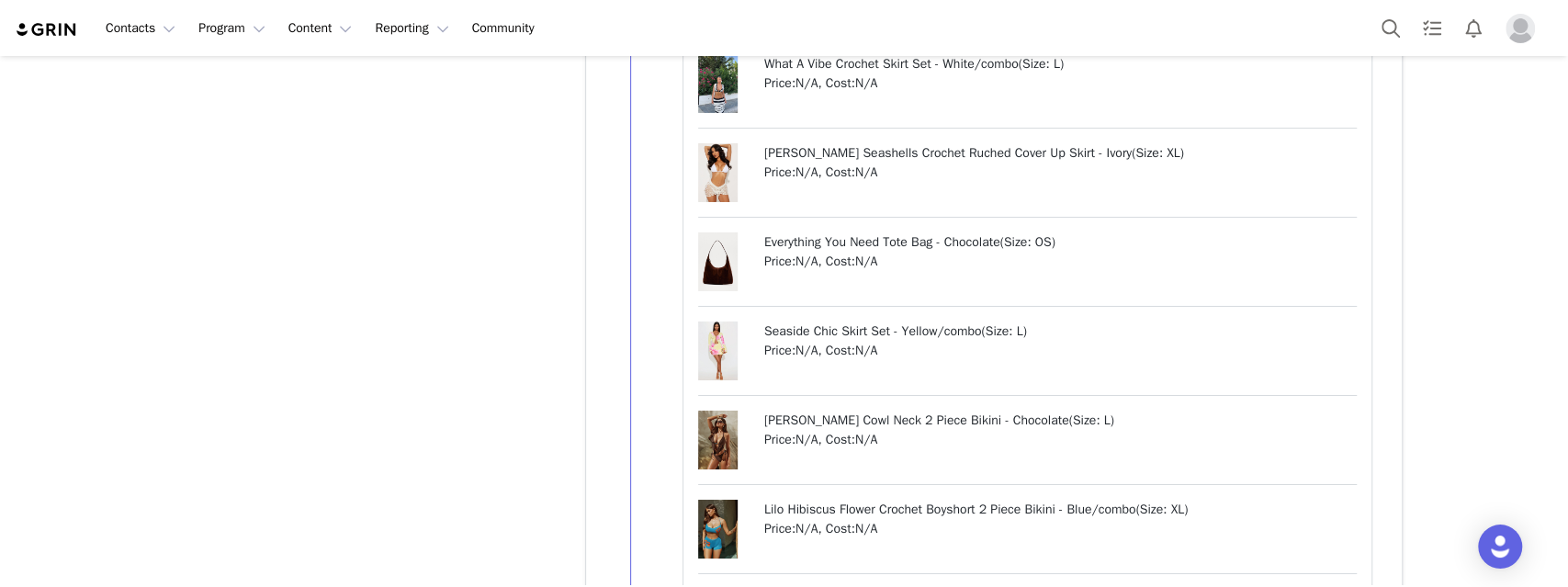 click on "What A Vibe Crochet Skirt Set - White/combo  (   Size: L   )   Price:  N/A , Cost:   N/A" at bounding box center (1028, 91) 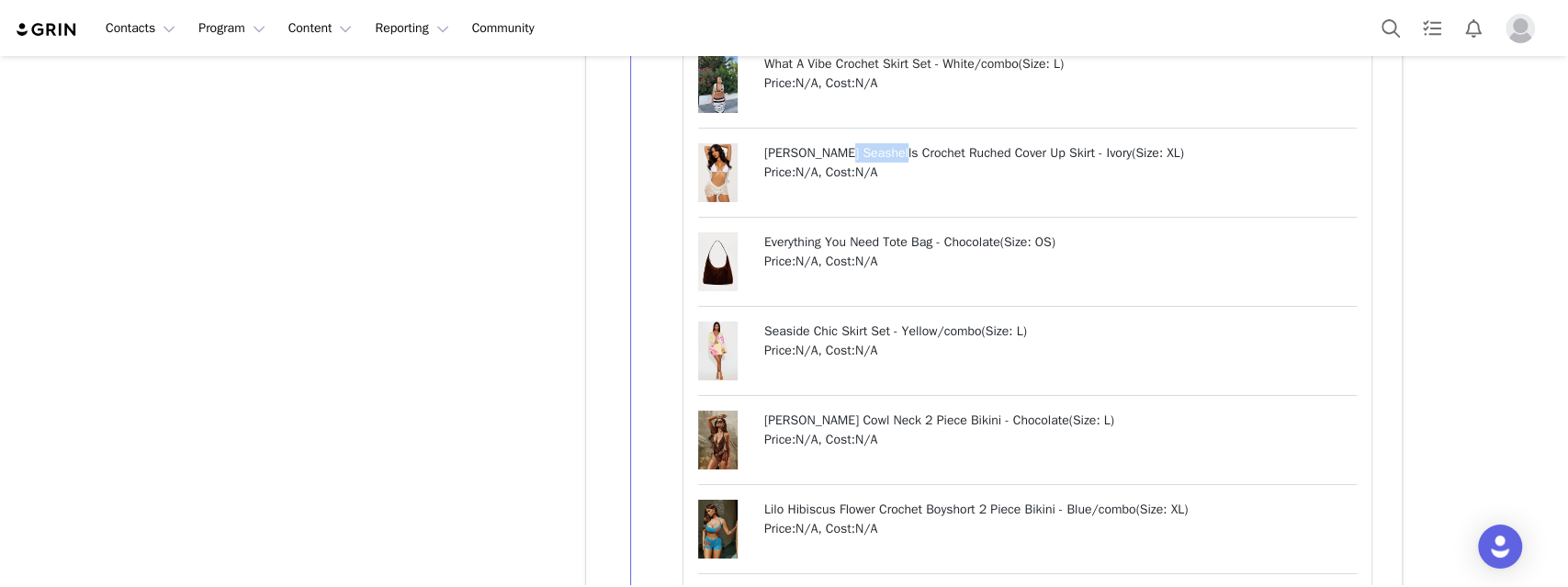 click on "Pamela Puka Seashells Crochet Ruched Cover Up Skirt - Ivory" at bounding box center [948, 152] 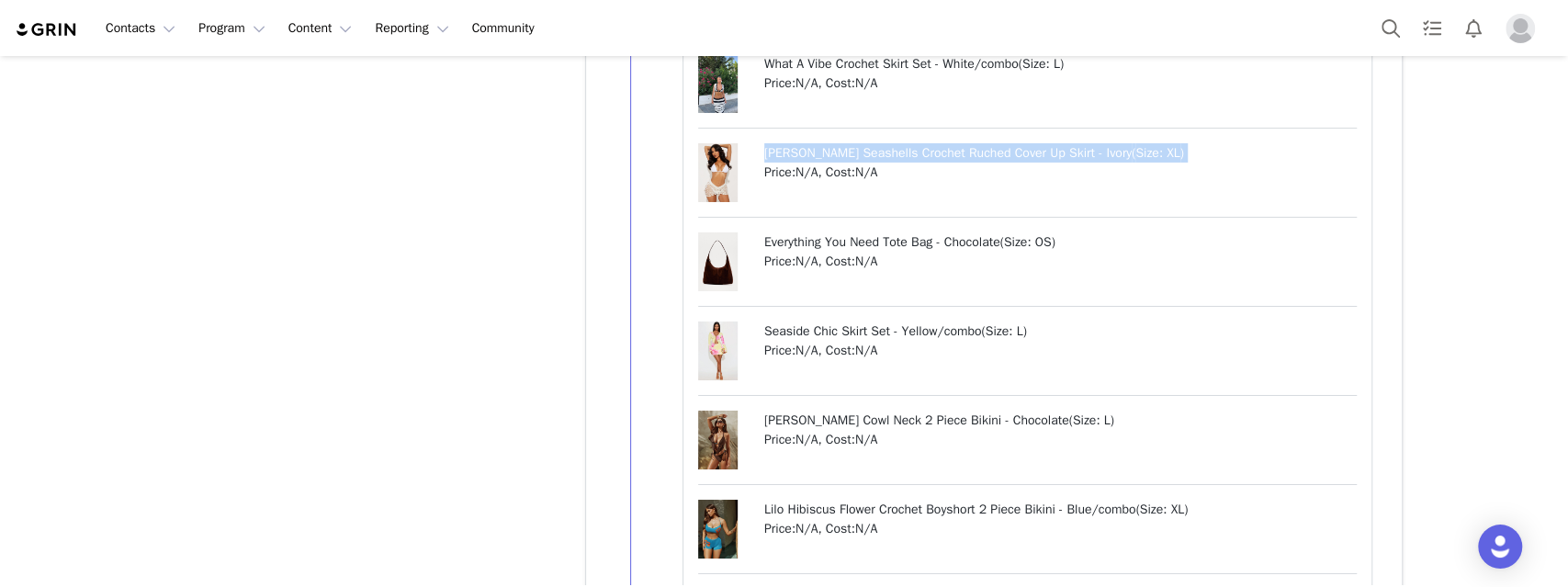 click on "Pamela Puka Seashells Crochet Ruched Cover Up Skirt - Ivory" at bounding box center [948, 152] 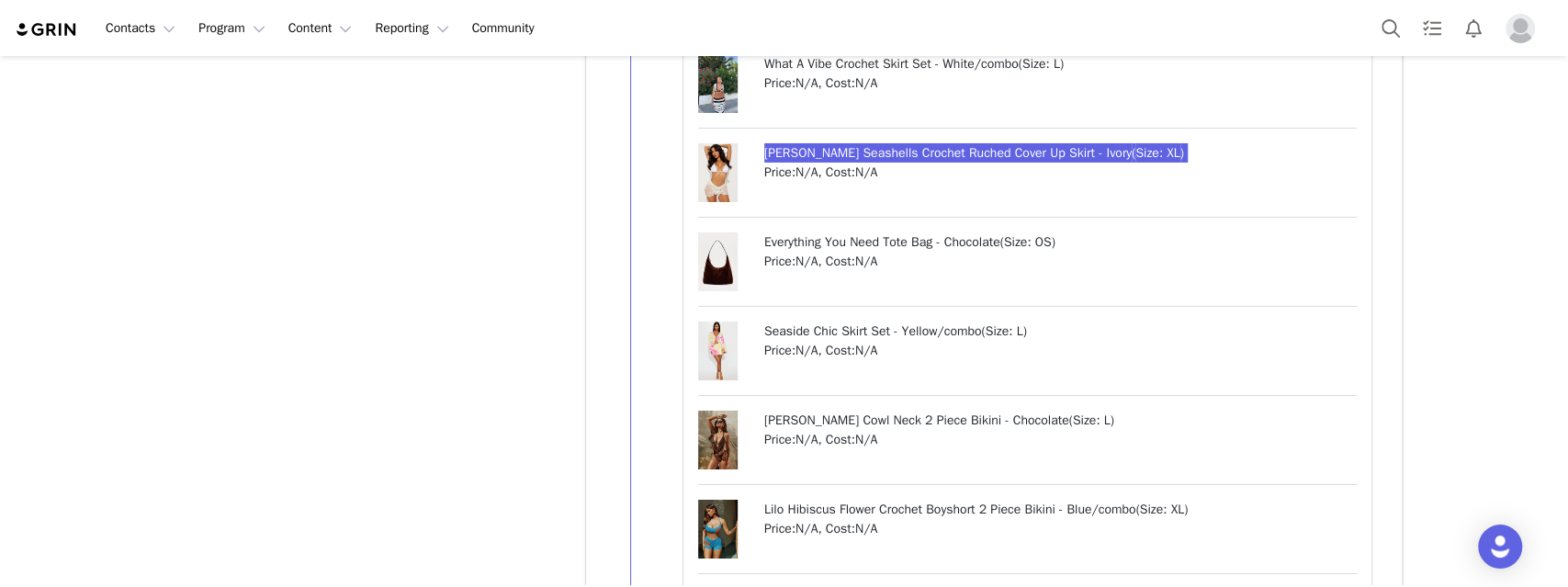 click on "Contacts Contacts Creators Prospects Applicants Program Program Activations Campaigns Partnerships Affiliates Content Content Creator Content Media Library Social Listening Reporting Reporting Report Builder Community Community Creators Venezia Cruz Profile  Venezia Cruz      557.4K followers  Audience Reports  Request a detailed report of this creator's audience demographics and content performance for each social channel. Limit 100 reports per month.  59 / 400 reports used this month  Instagram          Request Report Contact Type  Contact type can be Creator, Prospect, Application, or Manager.   Creator  Demote this Creator? This will remove all accepted proposals attached to this creator.  Yes, demote  Demote to Prospect Archive this Creator? Important:  marking a creator as "Archived" will stop conversion and content tracking. Previous conversions and content will still be available for reporting purposes. Are you sure you want to continue?   Yes, archive  Archive Creator Contact Information  First Name" at bounding box center (784, 293) 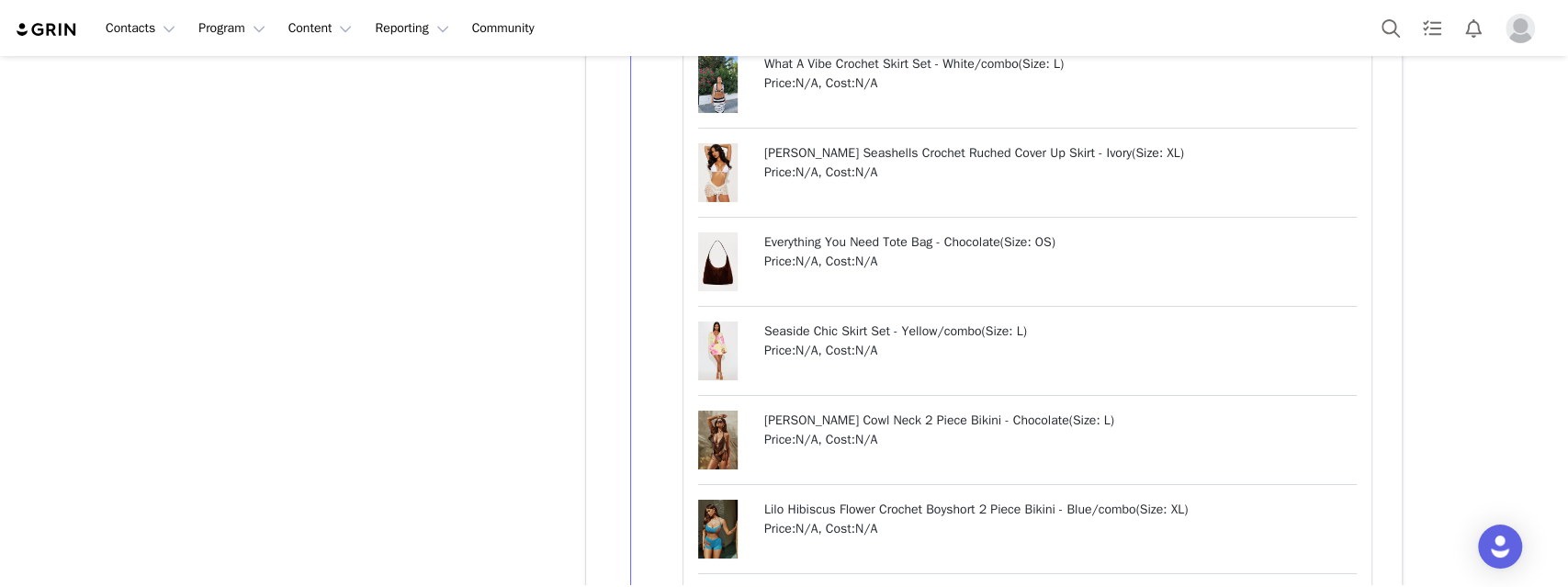 click on "Hot Summer Caged 2 Piece Bikini - White  (   Size: XL   )   Price:  N/A , Cost:   N/A     Full Stop Palazzo Jeans - Medium Wash  (   Size: 15   )   Price:  N/A , Cost:   N/A     Norah Satin Maxi Dress - Blue  (   Size: XL   )   Price:  N/A , Cost:   N/A     Mary Strapless Drop Waist Maxi Dress - Black/White  (   Size: L   )   Price:  N/A , Cost:   N/A     Amaya Crochet Maxi Dress - Blue  (   Size: M   )   Price:  N/A , Cost:   N/A     Audrey Blouse Top - Chocolate  (   Size: L   )   Price:  N/A , Cost:   N/A     Copenhagen Non Stretch Tinted Wide Leg Jean - Dark Wash  (   Size: 15   )   Price:  N/A , Cost:   N/A     Vanessa Off Shoulder Micro Short Set - Brown  (   Size: XL   )   Price:  N/A , Cost:   N/A     What A Vibe Crochet Skirt Set - White/combo  (   Size: L   )   Price:  N/A , Cost:   N/A     Pamela Puka Seashells Crochet Ruched Cover Up Skirt - Ivory  (   Size: XL   )   Price:  N/A , Cost:   N/A     Everything You Need Tote Bag  - Chocolate  (   Size: OS   )   Price:  N/A , Cost:   N/A" at bounding box center (1028, 670) 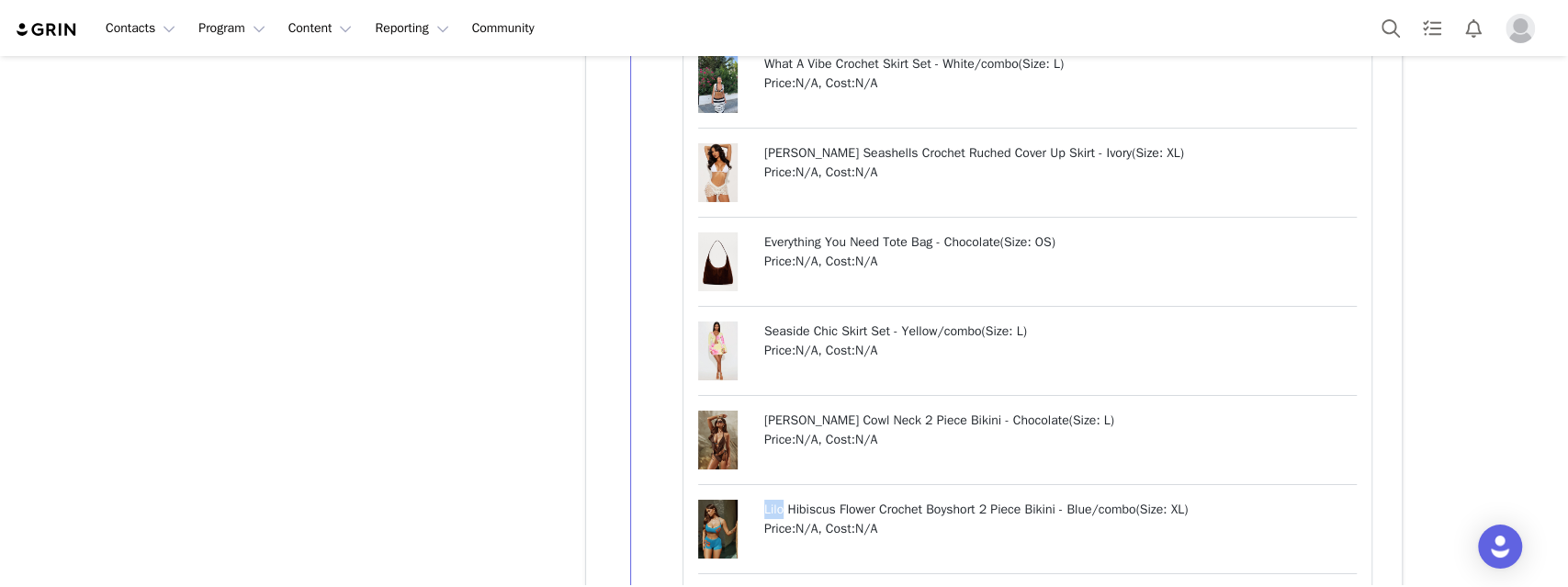 click on "Hot Summer Caged 2 Piece Bikini - White  (   Size: XL   )   Price:  N/A , Cost:   N/A     Full Stop Palazzo Jeans - Medium Wash  (   Size: 15   )   Price:  N/A , Cost:   N/A     Norah Satin Maxi Dress - Blue  (   Size: XL   )   Price:  N/A , Cost:   N/A     Mary Strapless Drop Waist Maxi Dress - Black/White  (   Size: L   )   Price:  N/A , Cost:   N/A     Amaya Crochet Maxi Dress - Blue  (   Size: M   )   Price:  N/A , Cost:   N/A     Audrey Blouse Top - Chocolate  (   Size: L   )   Price:  N/A , Cost:   N/A     Copenhagen Non Stretch Tinted Wide Leg Jean - Dark Wash  (   Size: 15   )   Price:  N/A , Cost:   N/A     Vanessa Off Shoulder Micro Short Set - Brown  (   Size: XL   )   Price:  N/A , Cost:   N/A     What A Vibe Crochet Skirt Set - White/combo  (   Size: L   )   Price:  N/A , Cost:   N/A     Pamela Puka Seashells Crochet Ruched Cover Up Skirt - Ivory  (   Size: XL   )   Price:  N/A , Cost:   N/A     Everything You Need Tote Bag  - Chocolate  (   Size: OS   )   Price:  N/A , Cost:   N/A" at bounding box center [1028, 670] 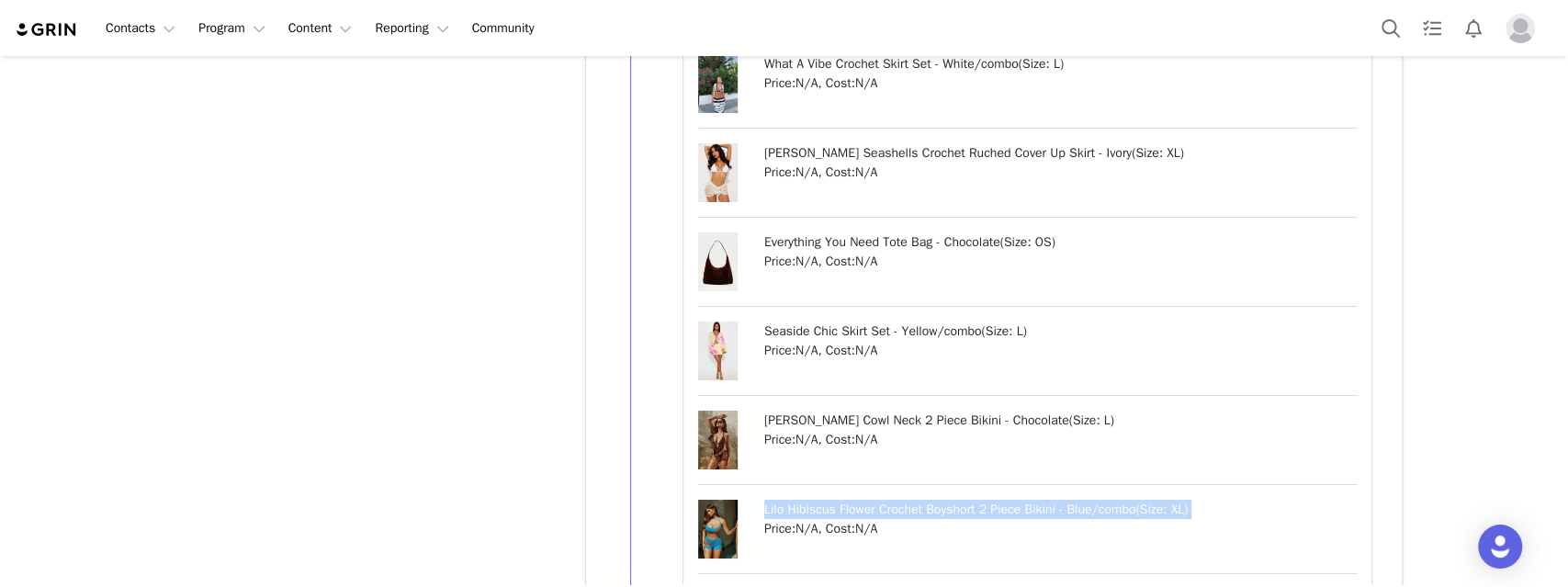 click on "Hot Summer Caged 2 Piece Bikini - White  (   Size: XL   )   Price:  N/A , Cost:   N/A     Full Stop Palazzo Jeans - Medium Wash  (   Size: 15   )   Price:  N/A , Cost:   N/A     Norah Satin Maxi Dress - Blue  (   Size: XL   )   Price:  N/A , Cost:   N/A     Mary Strapless Drop Waist Maxi Dress - Black/White  (   Size: L   )   Price:  N/A , Cost:   N/A     Amaya Crochet Maxi Dress - Blue  (   Size: M   )   Price:  N/A , Cost:   N/A     Audrey Blouse Top - Chocolate  (   Size: L   )   Price:  N/A , Cost:   N/A     Copenhagen Non Stretch Tinted Wide Leg Jean - Dark Wash  (   Size: 15   )   Price:  N/A , Cost:   N/A     Vanessa Off Shoulder Micro Short Set - Brown  (   Size: XL   )   Price:  N/A , Cost:   N/A     What A Vibe Crochet Skirt Set - White/combo  (   Size: L   )   Price:  N/A , Cost:   N/A     Pamela Puka Seashells Crochet Ruched Cover Up Skirt - Ivory  (   Size: XL   )   Price:  N/A , Cost:   N/A     Everything You Need Tote Bag  - Chocolate  (   Size: OS   )   Price:  N/A , Cost:   N/A" at bounding box center [1028, 670] 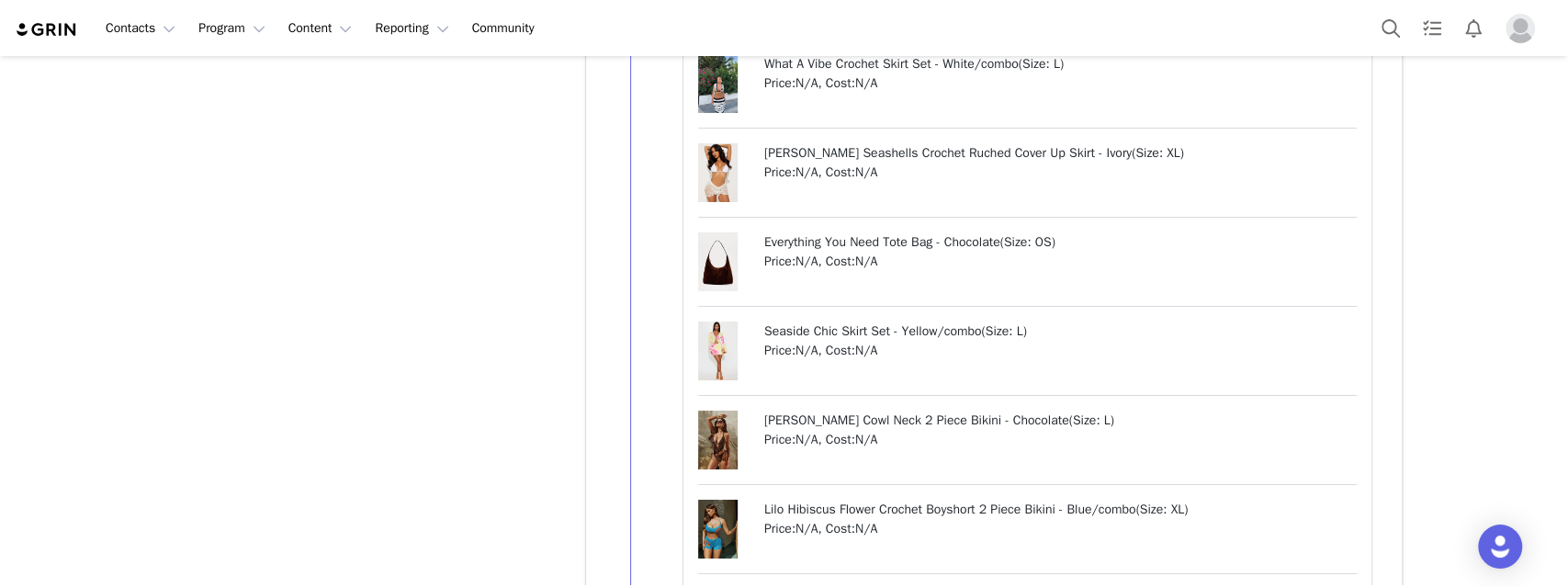 click on "Price:  N/A , Cost:   N/A" at bounding box center (1061, 350) 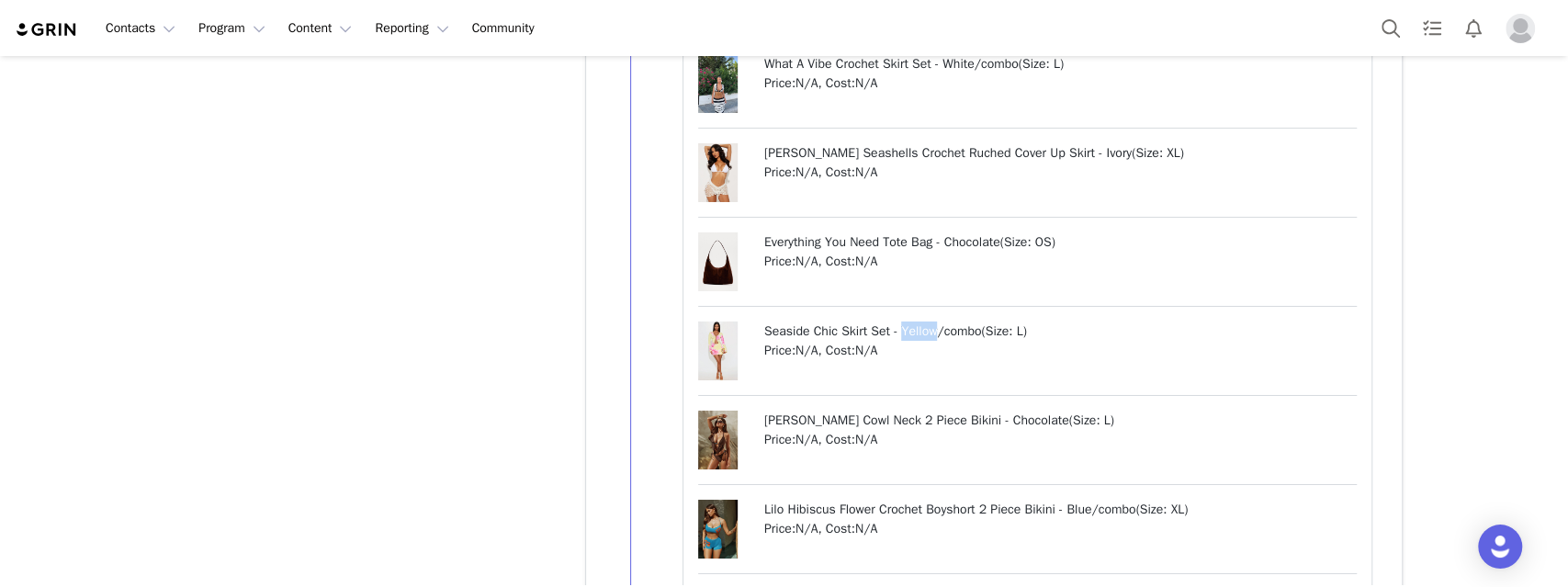 click on "Seaside Chic Skirt Set - Yellow/combo" at bounding box center (873, 331) 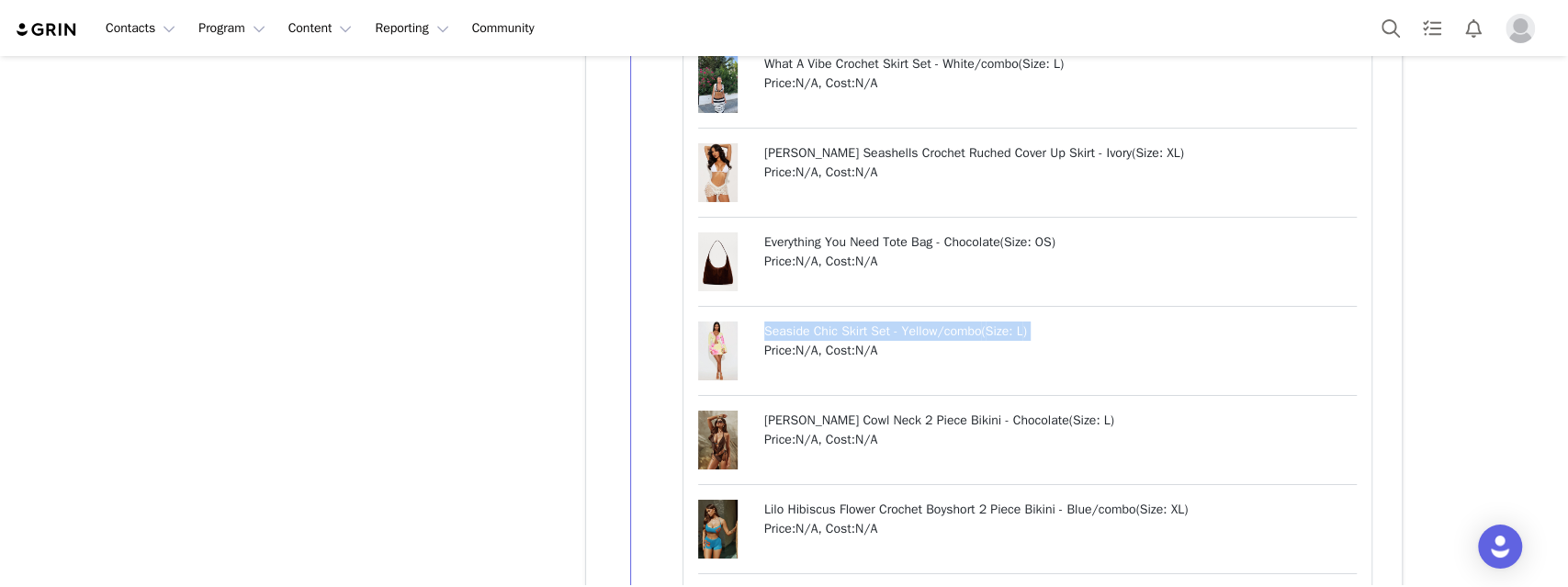 copy on "Seaside Chic Skirt Set - Yellow/combo  (   Size: L   )" 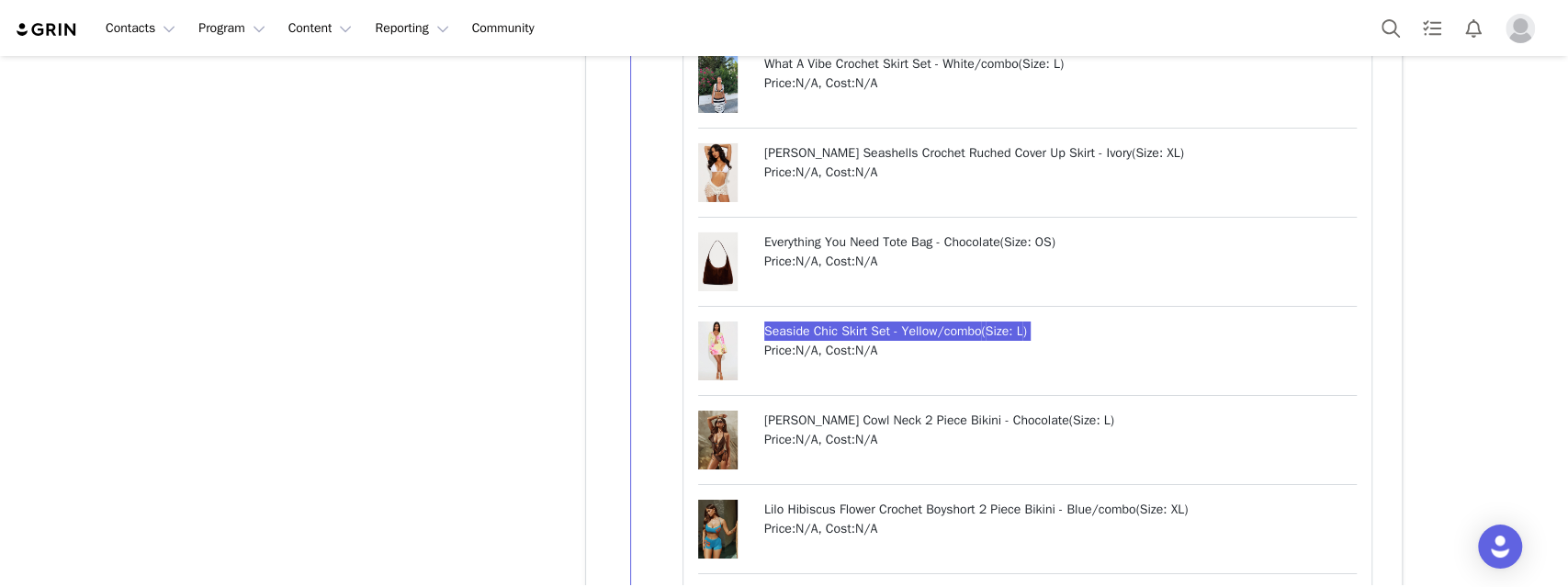 click on "Contacts Contacts Creators Prospects Applicants Program Program Activations Campaigns Partnerships Affiliates Content Content Creator Content Media Library Social Listening Reporting Reporting Report Builder Community Community Creators Venezia Cruz Profile  Venezia Cruz      557.4K followers  Audience Reports  Request a detailed report of this creator's audience demographics and content performance for each social channel. Limit 100 reports per month.  59 / 400 reports used this month  Instagram          Request Report Contact Type  Contact type can be Creator, Prospect, Application, or Manager.   Creator  Demote this Creator? This will remove all accepted proposals attached to this creator.  Yes, demote  Demote to Prospect Archive this Creator? Important:  marking a creator as "Archived" will stop conversion and content tracking. Previous conversions and content will still be available for reporting purposes. Are you sure you want to continue?   Yes, archive  Archive Creator Contact Information  First Name" at bounding box center (784, 293) 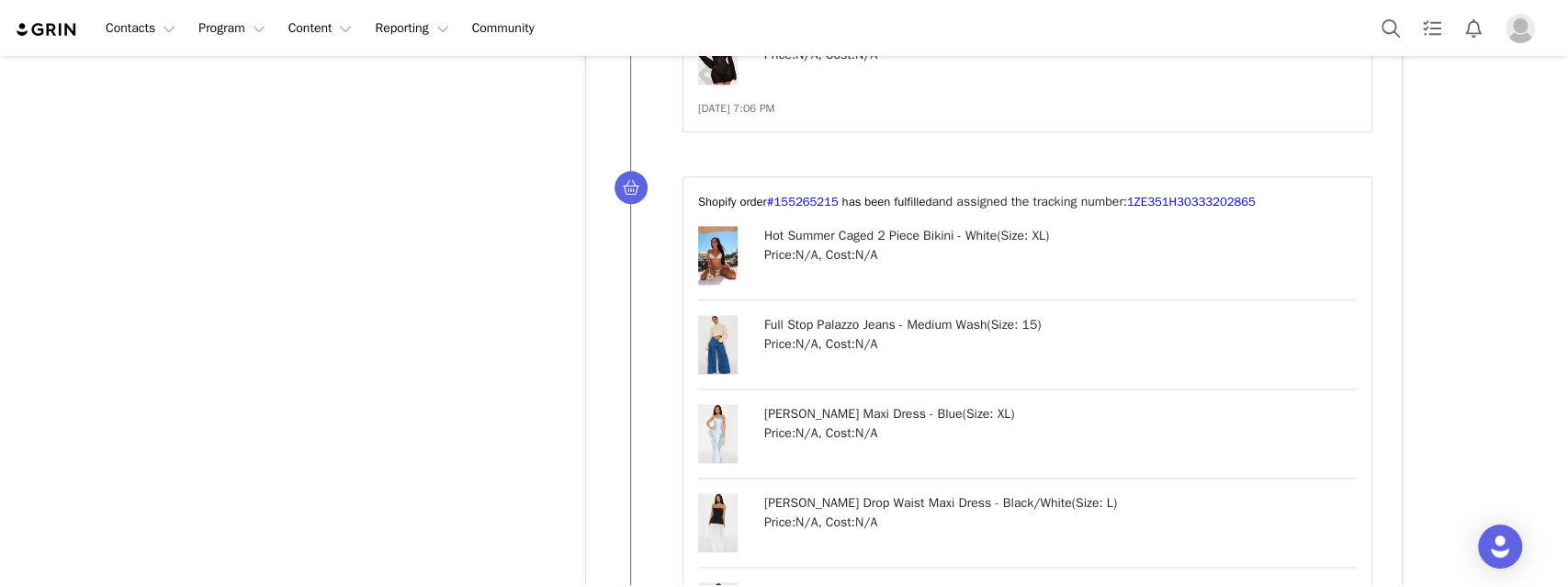 scroll, scrollTop: 11085, scrollLeft: 0, axis: vertical 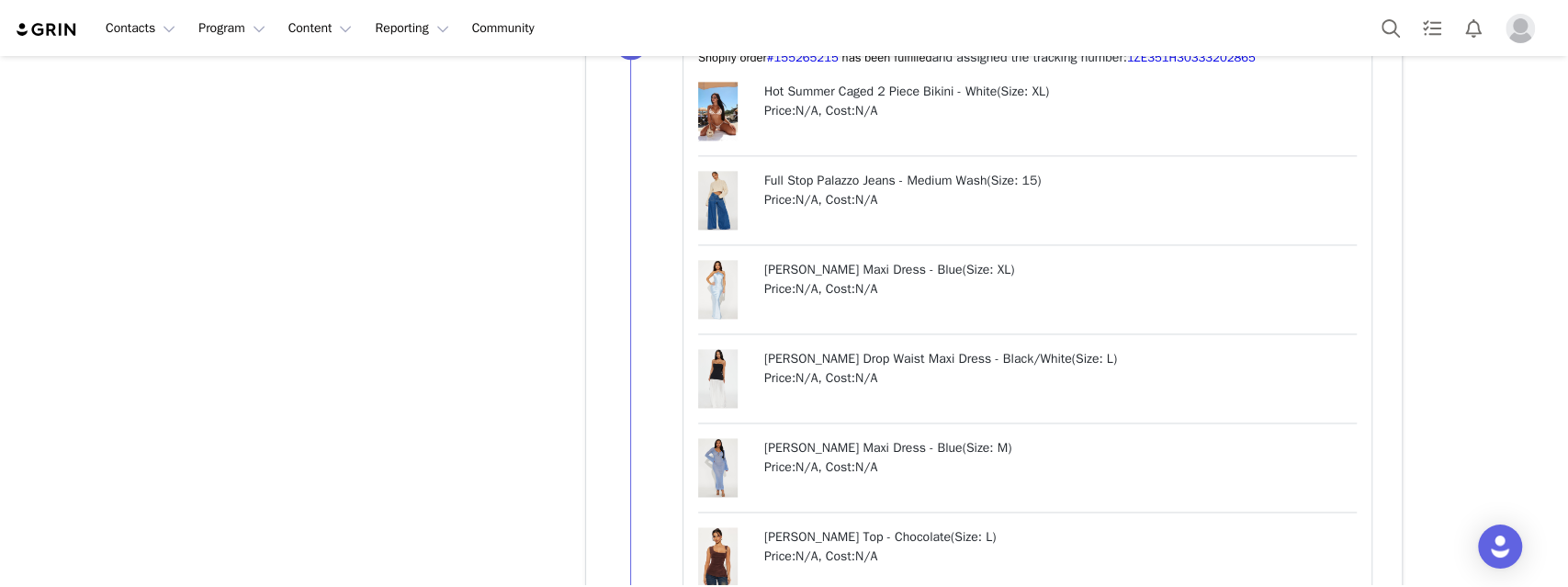 click on "Hot Summer Caged 2 Piece Bikini - White  (   Size: XL   )   Price:  N/A , Cost:   N/A     Full Stop Palazzo Jeans - Medium Wash  (   Size: 15   )   Price:  N/A , Cost:   N/A     Norah Satin Maxi Dress - Blue  (   Size: XL   )   Price:  N/A , Cost:   N/A     Mary Strapless Drop Waist Maxi Dress - Black/White  (   Size: L   )   Price:  N/A , Cost:   N/A     Amaya Crochet Maxi Dress - Blue  (   Size: M   )   Price:  N/A , Cost:   N/A     Audrey Blouse Top - Chocolate  (   Size: L   )   Price:  N/A , Cost:   N/A     Copenhagen Non Stretch Tinted Wide Leg Jean - Dark Wash  (   Size: 15   )   Price:  N/A , Cost:   N/A     Vanessa Off Shoulder Micro Short Set - Brown  (   Size: XL   )   Price:  N/A , Cost:   N/A     What A Vibe Crochet Skirt Set - White/combo  (   Size: L   )   Price:  N/A , Cost:   N/A     Pamela Puka Seashells Crochet Ruched Cover Up Skirt - Ivory  (   Size: XL   )   Price:  N/A , Cost:   N/A     Everything You Need Tote Bag  - Chocolate  (   Size: OS   )   Price:  N/A , Cost:   N/A" at bounding box center (1028, 1410) 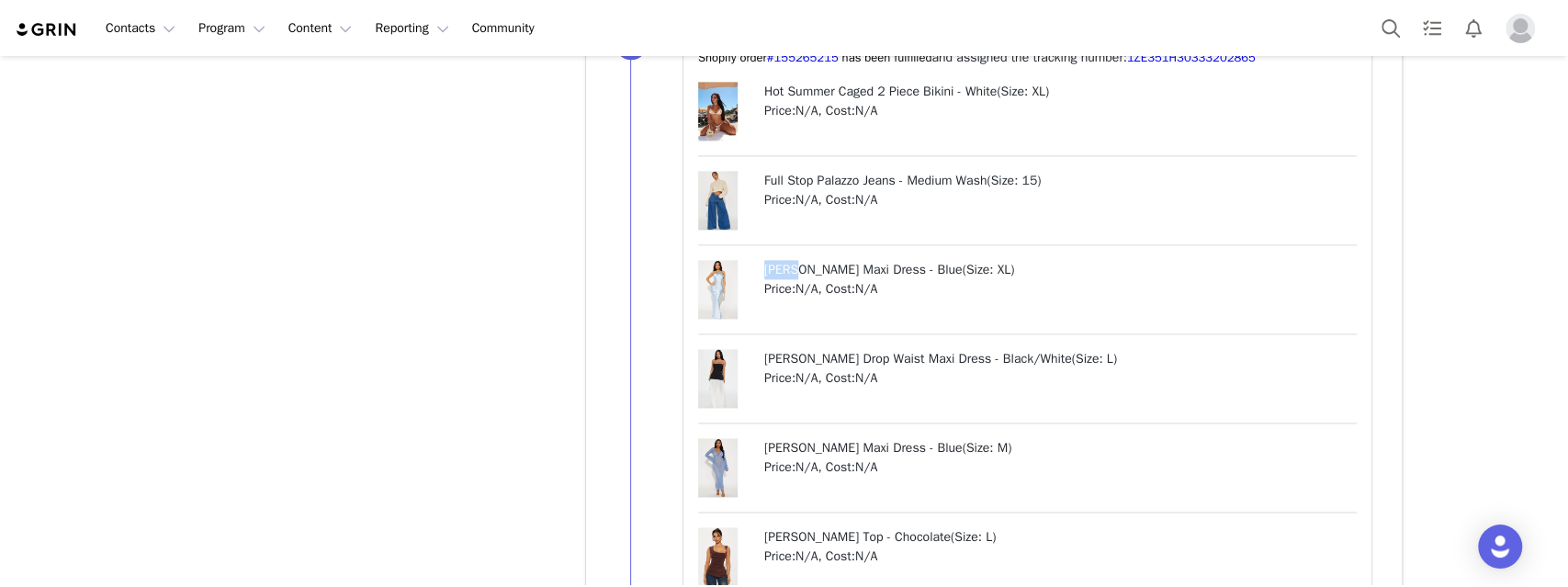 click on "Hot Summer Caged 2 Piece Bikini - White  (   Size: XL   )   Price:  N/A , Cost:   N/A     Full Stop Palazzo Jeans - Medium Wash  (   Size: 15   )   Price:  N/A , Cost:   N/A     Norah Satin Maxi Dress - Blue  (   Size: XL   )   Price:  N/A , Cost:   N/A     Mary Strapless Drop Waist Maxi Dress - Black/White  (   Size: L   )   Price:  N/A , Cost:   N/A     Amaya Crochet Maxi Dress - Blue  (   Size: M   )   Price:  N/A , Cost:   N/A     Audrey Blouse Top - Chocolate  (   Size: L   )   Price:  N/A , Cost:   N/A     Copenhagen Non Stretch Tinted Wide Leg Jean - Dark Wash  (   Size: 15   )   Price:  N/A , Cost:   N/A     Vanessa Off Shoulder Micro Short Set - Brown  (   Size: XL   )   Price:  N/A , Cost:   N/A     What A Vibe Crochet Skirt Set - White/combo  (   Size: L   )   Price:  N/A , Cost:   N/A     Pamela Puka Seashells Crochet Ruched Cover Up Skirt - Ivory  (   Size: XL   )   Price:  N/A , Cost:   N/A     Everything You Need Tote Bag  - Chocolate  (   Size: OS   )   Price:  N/A , Cost:   N/A" at bounding box center (1028, 1410) 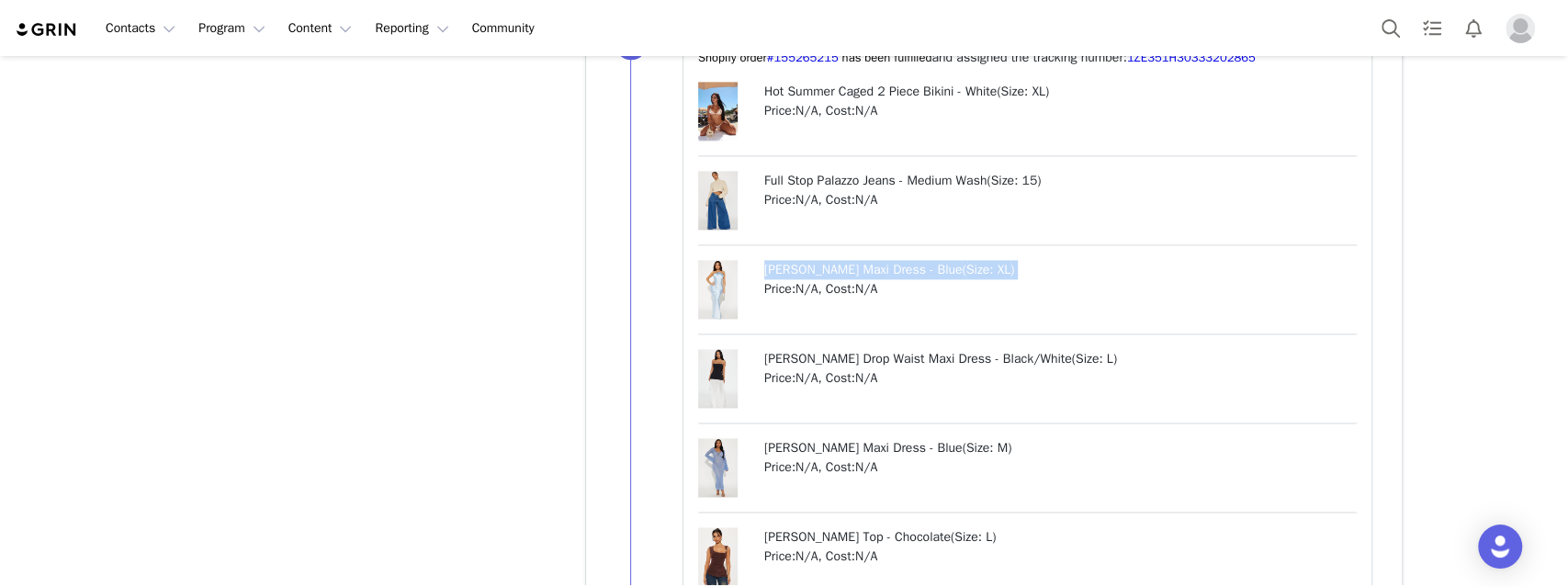 copy on "Norah Satin Maxi Dress - Blue  (   Size: XL   )" 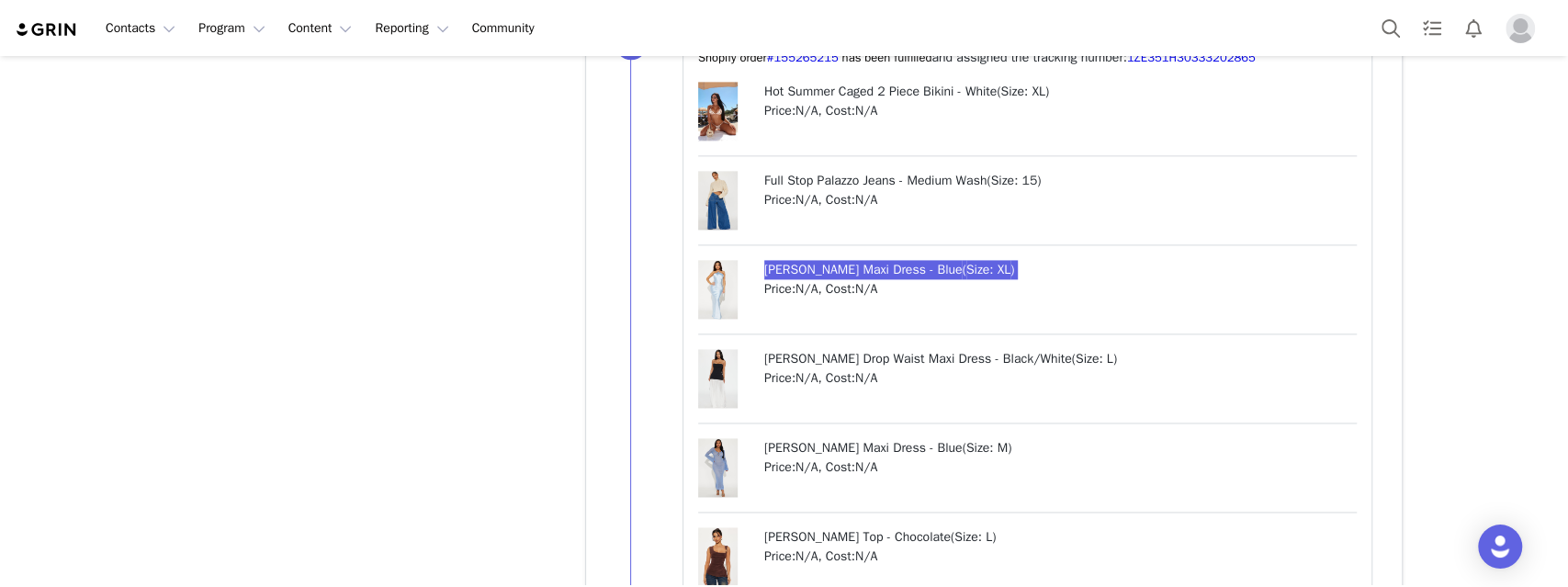 drag, startPoint x: 894, startPoint y: 249, endPoint x: 592, endPoint y: 5, distance: 388.2525 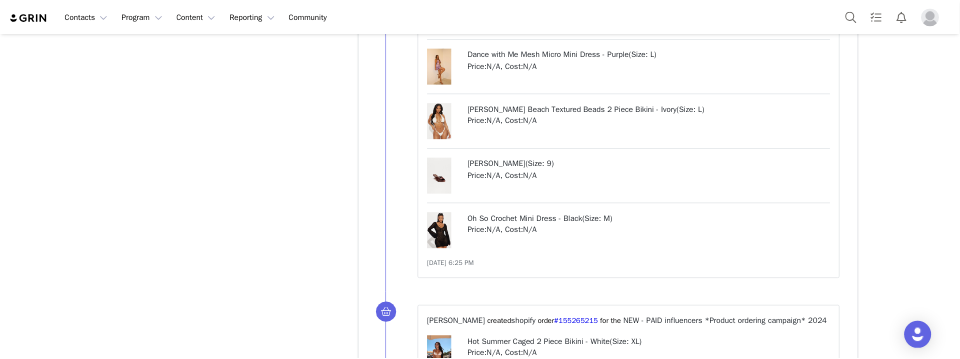 scroll, scrollTop: 14592, scrollLeft: 0, axis: vertical 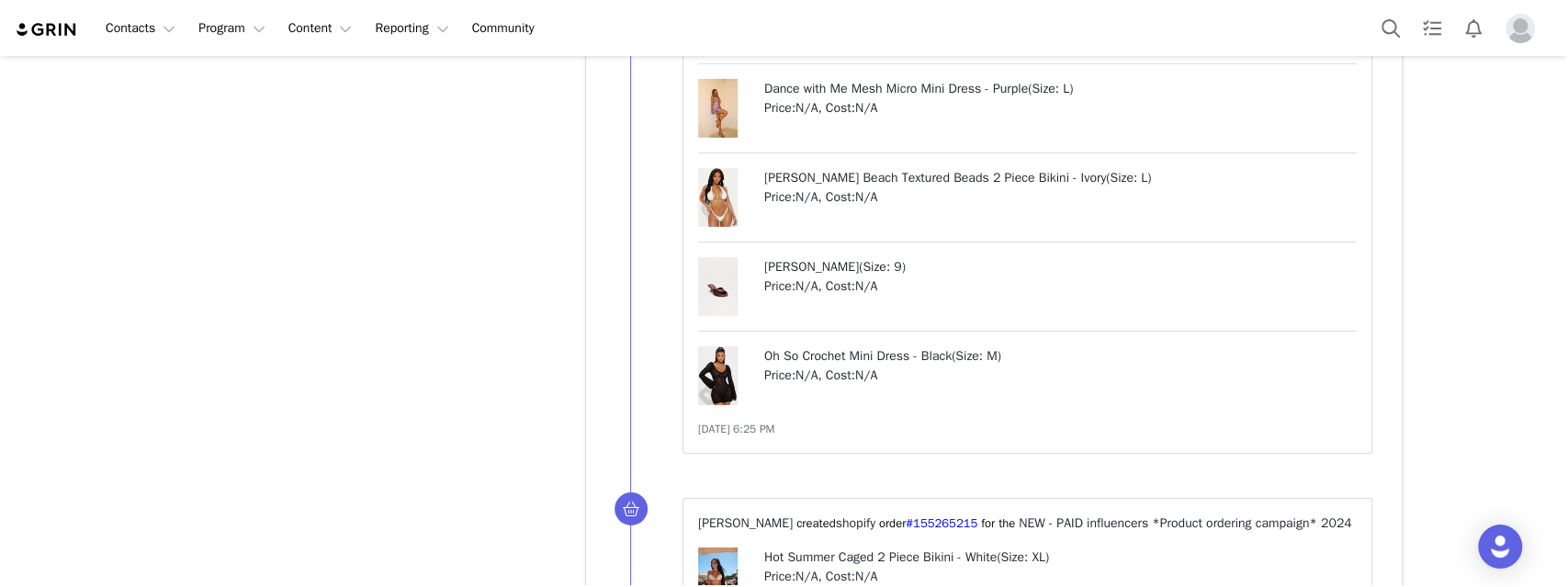 click on "Oh So Crochet Mini Dress - Black" at bounding box center (858, 356) 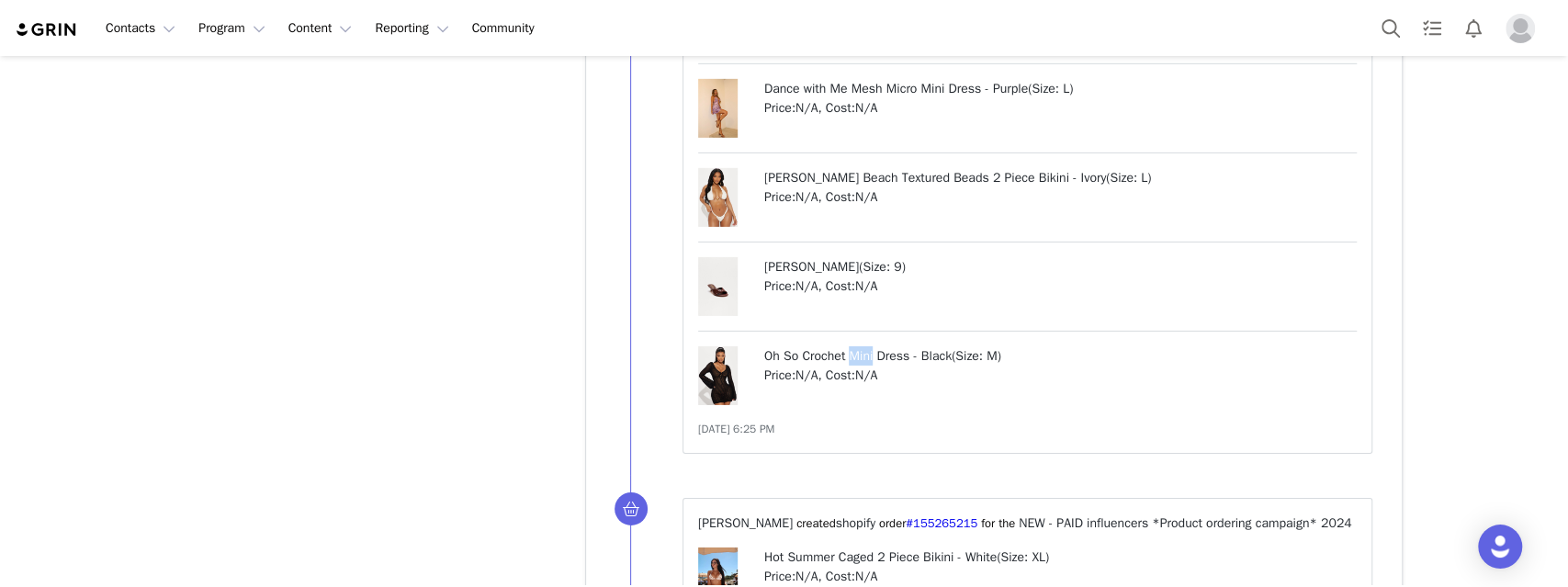 click on "Oh So Crochet Mini Dress - Black" at bounding box center (858, 356) 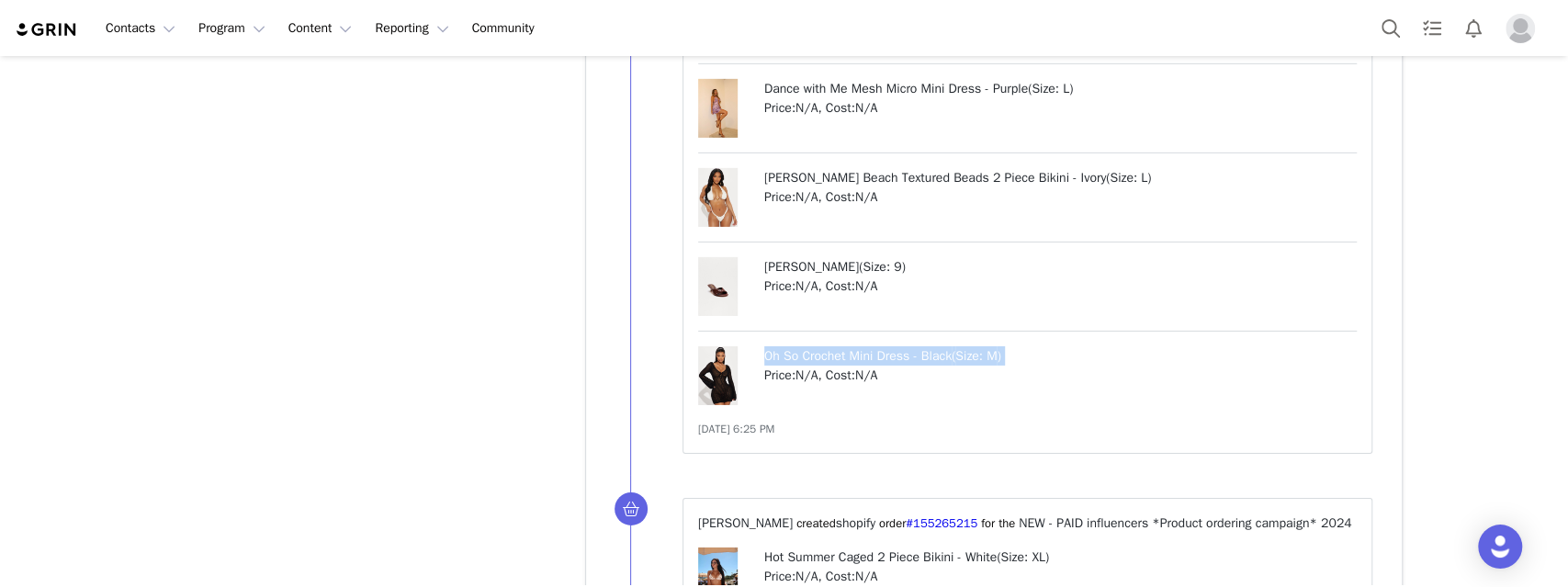 copy on "Oh So Crochet Mini Dress - Black  (   Size: M   )" 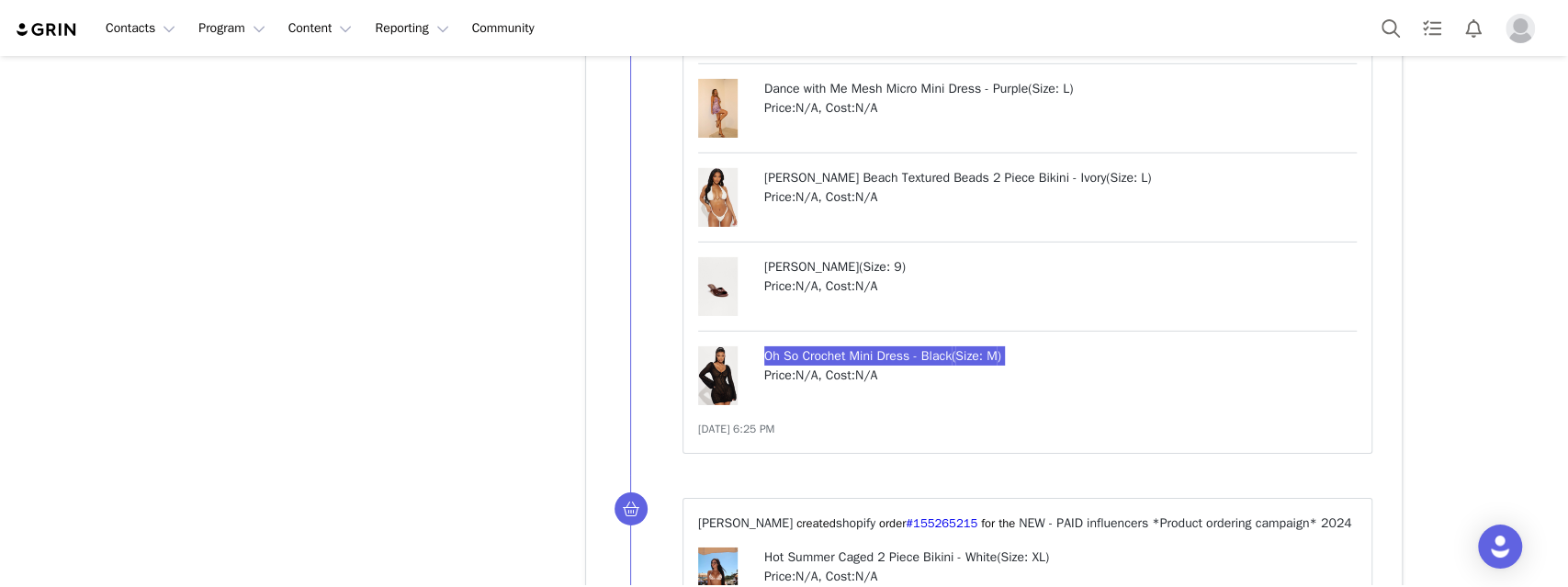 drag, startPoint x: 856, startPoint y: 339, endPoint x: 511, endPoint y: 2, distance: 482.28 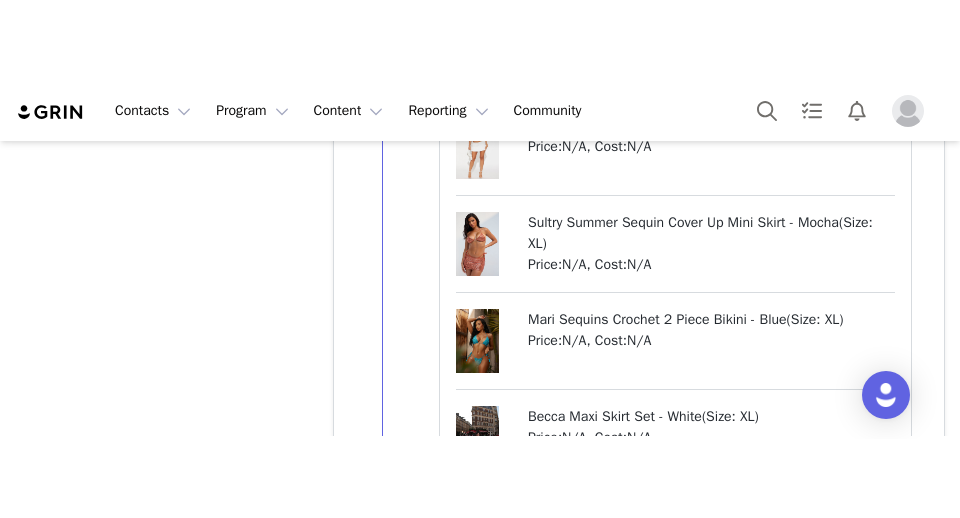 scroll, scrollTop: 14592, scrollLeft: 0, axis: vertical 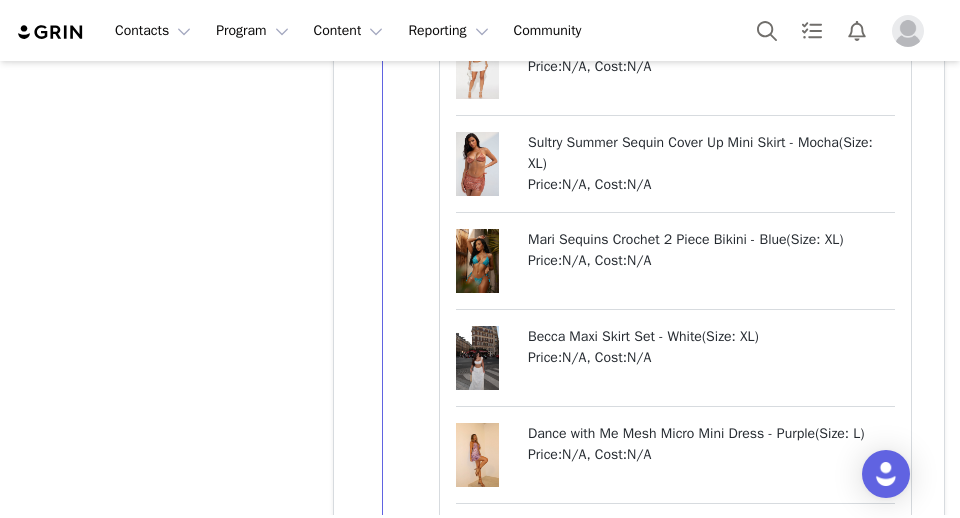 click on "Contacts Contacts Creators Prospects Applicants Program Program Activations Campaigns Partnerships Affiliates Content Content Creator Content Media Library Social Listening Reporting Reporting Report Builder Community Community" at bounding box center [480, 30] 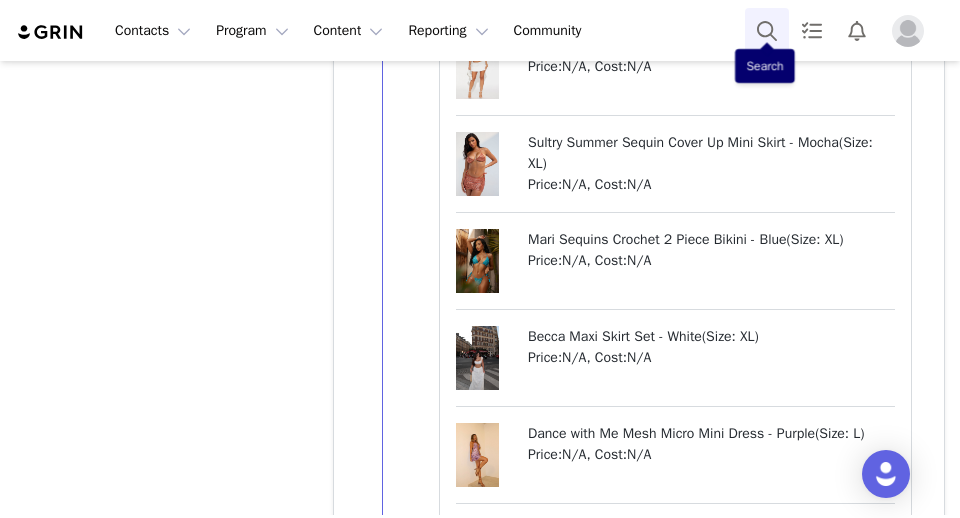 click at bounding box center [767, 30] 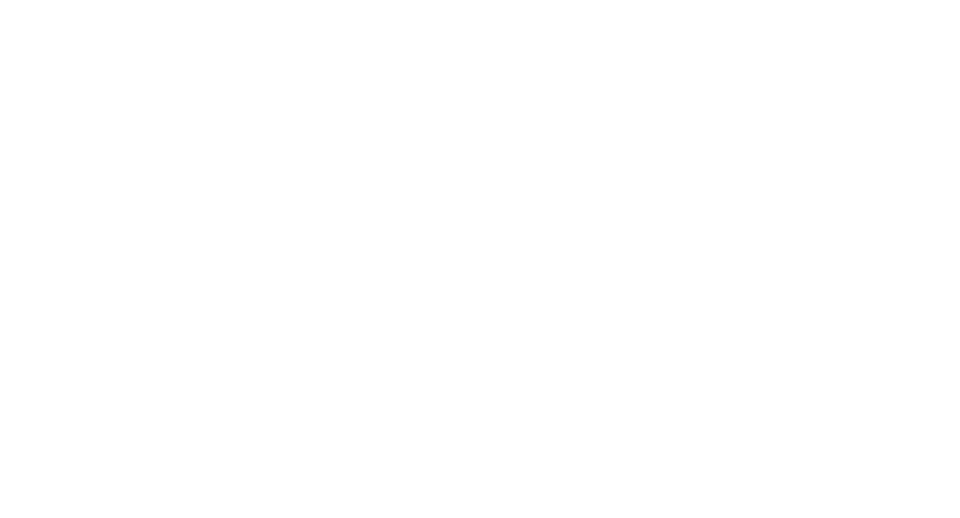 scroll, scrollTop: 0, scrollLeft: 0, axis: both 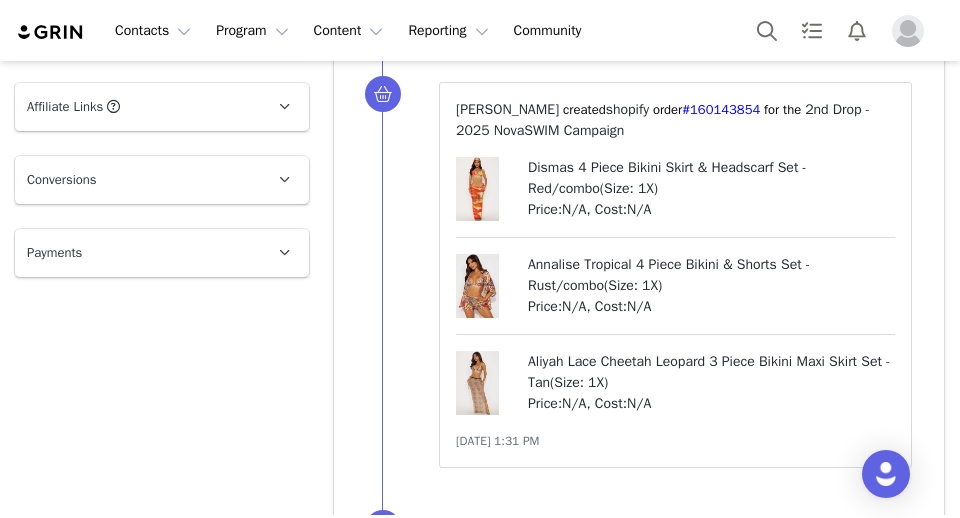 click on "Annalise Tropical 4 Piece Bikini & Shorts Set - Rust/combo  (   Size: 1X   )" at bounding box center (711, 275) 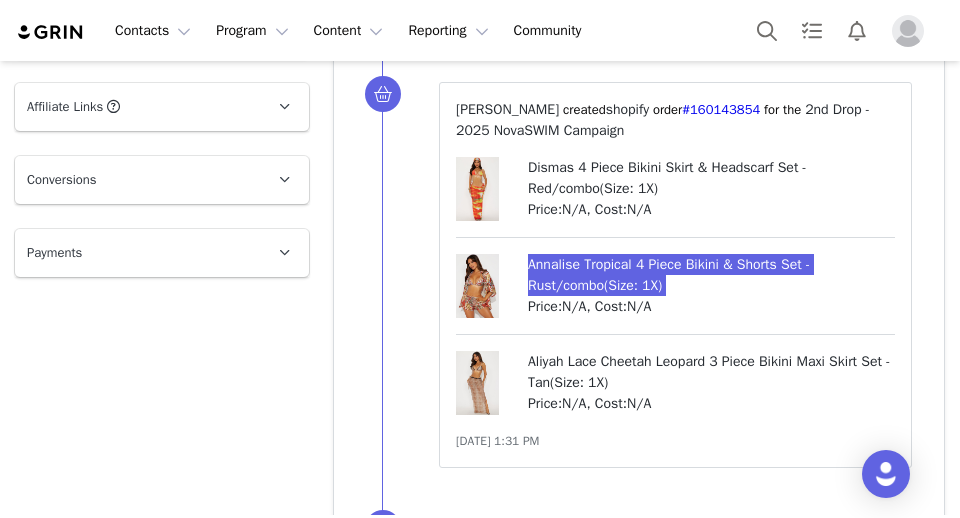 click on "Contacts Contacts Creators Prospects Applicants Program Program Activations Campaigns Partnerships Affiliates Content Content Creator Content Media Library Social Listening Reporting Reporting Report Builder Community Community Creators [PERSON_NAME] Profile  [PERSON_NAME]      252.4K followers  Audience Reports  Request a detailed report of this creator's audience demographics and content performance for each social channel. Limit 100 reports per month.  59 / 400 reports used this month  Instagram          View Report Contact Type  Contact type can be Creator, Prospect, Application, or Manager.   Creator  Demote this Creator? This will remove all accepted proposals attached to this creator.  Yes, demote  Demote to Prospect Archive this Creator? Important:  marking a creator as "Archived" will stop conversion and content tracking. Previous conversions and content will still be available for reporting purposes. Are you sure you want to continue?   Yes, archive  Archive Creator Contact Information [PERSON_NAME]" at bounding box center [480, 259] 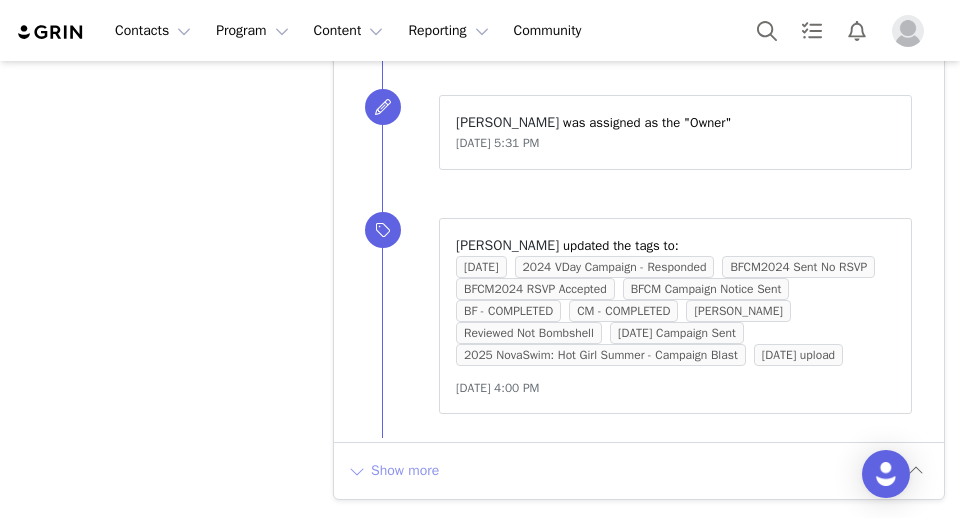 click on "Show more" at bounding box center [393, 471] 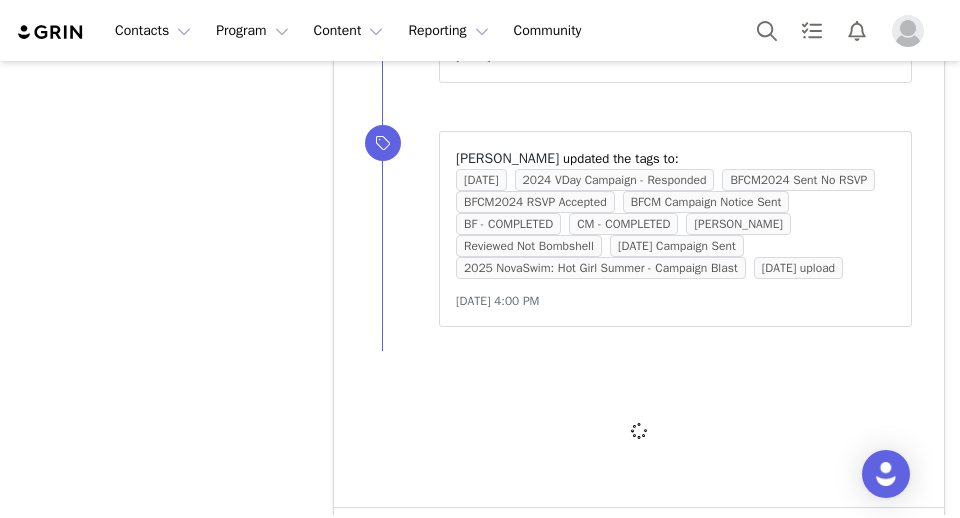 click at bounding box center (639, 431) 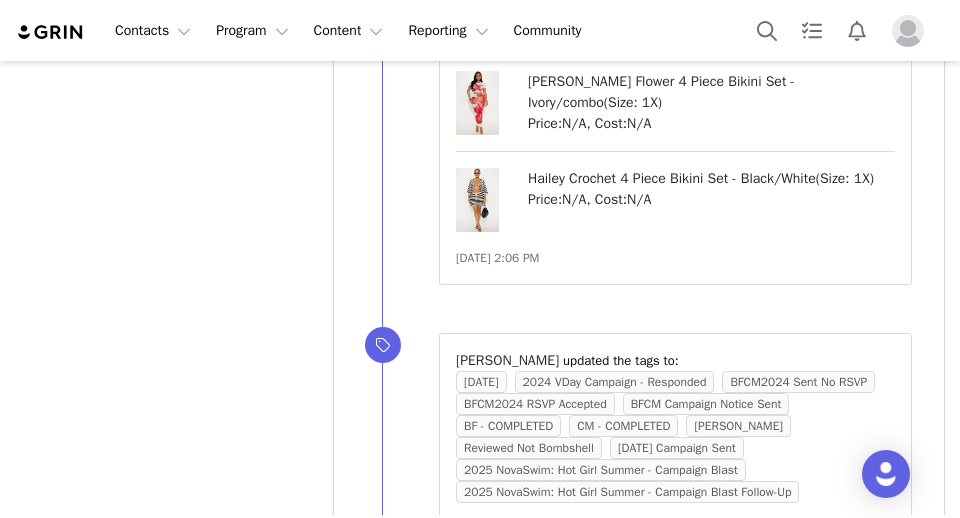 scroll, scrollTop: 3538, scrollLeft: 0, axis: vertical 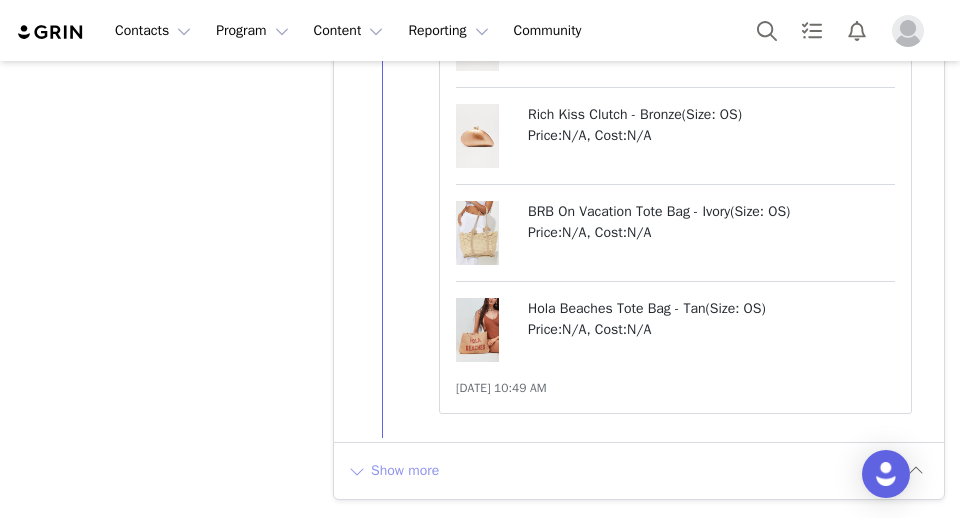 click on "Show more" at bounding box center (393, 471) 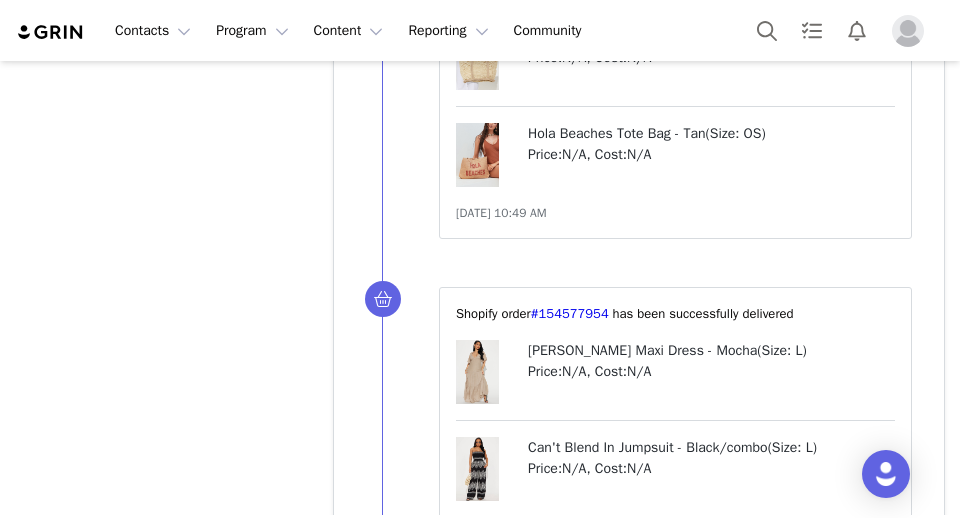 scroll, scrollTop: 0, scrollLeft: 0, axis: both 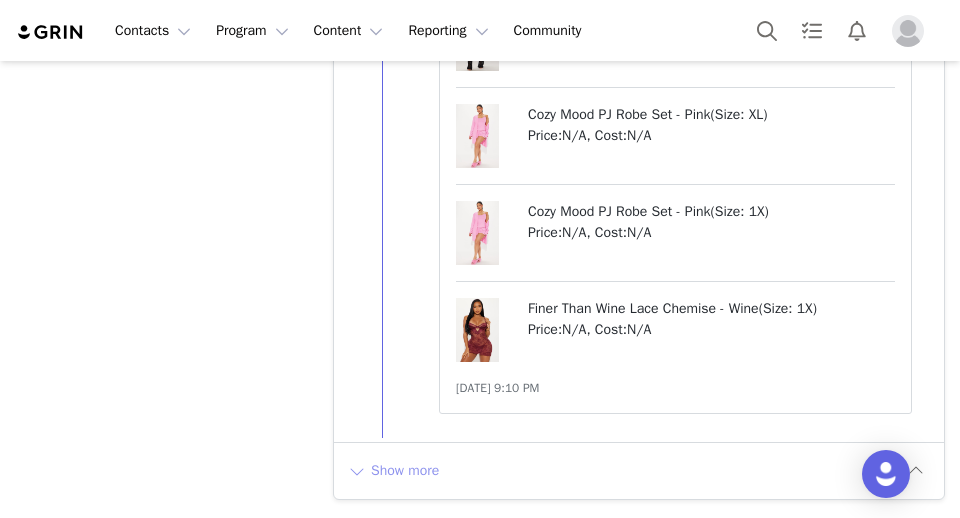 click on "Show more" at bounding box center (393, 471) 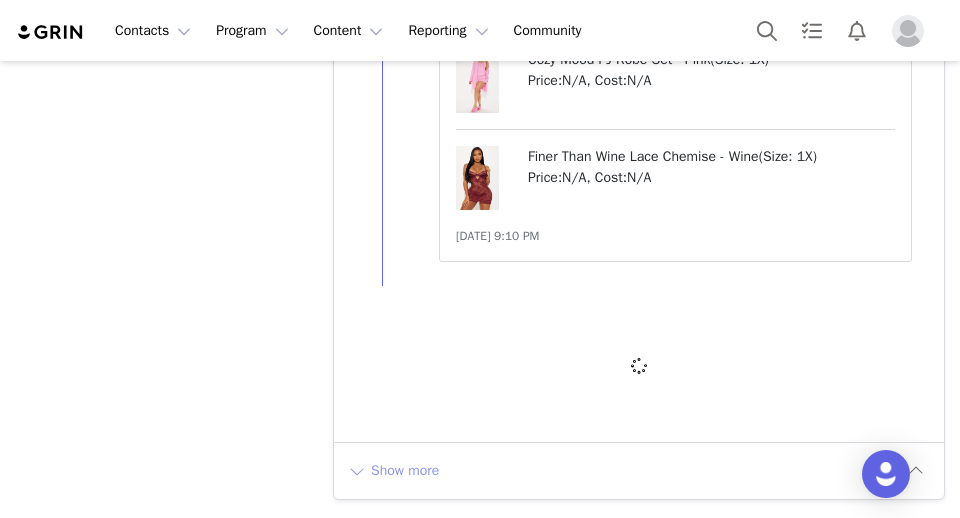 click at bounding box center [639, 366] 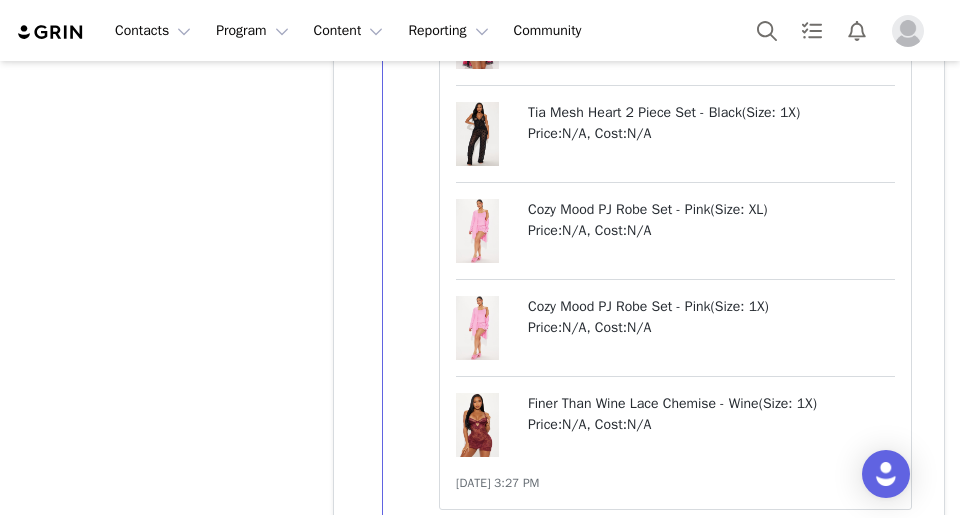 scroll, scrollTop: 0, scrollLeft: 0, axis: both 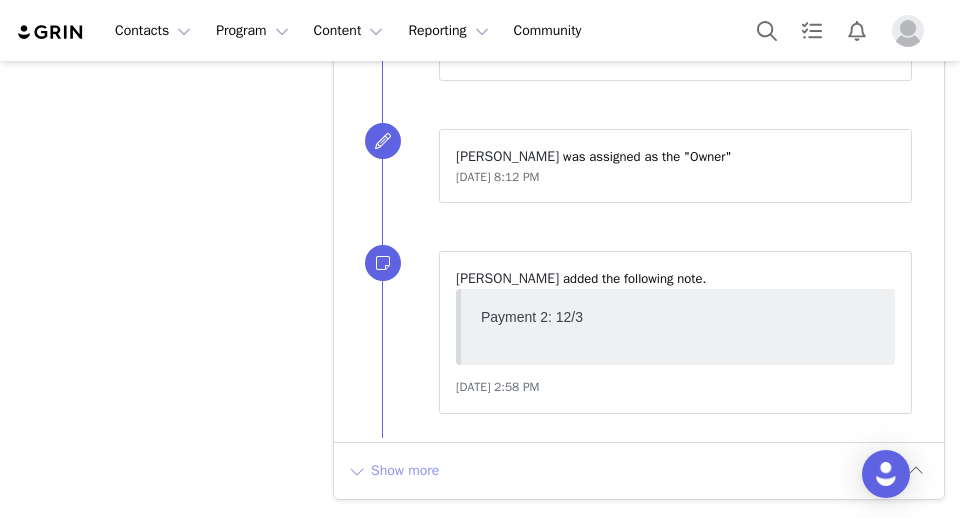click on "Show more" at bounding box center [393, 471] 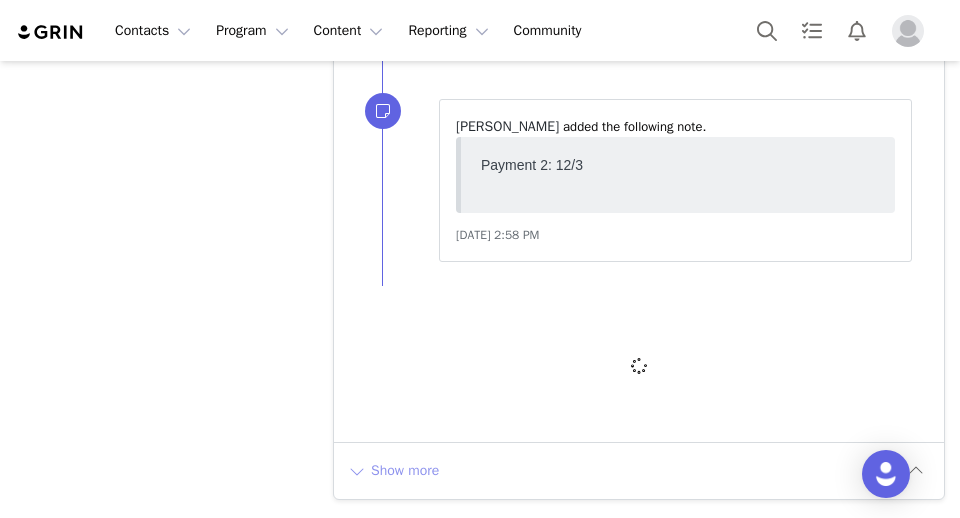 click at bounding box center [639, 366] 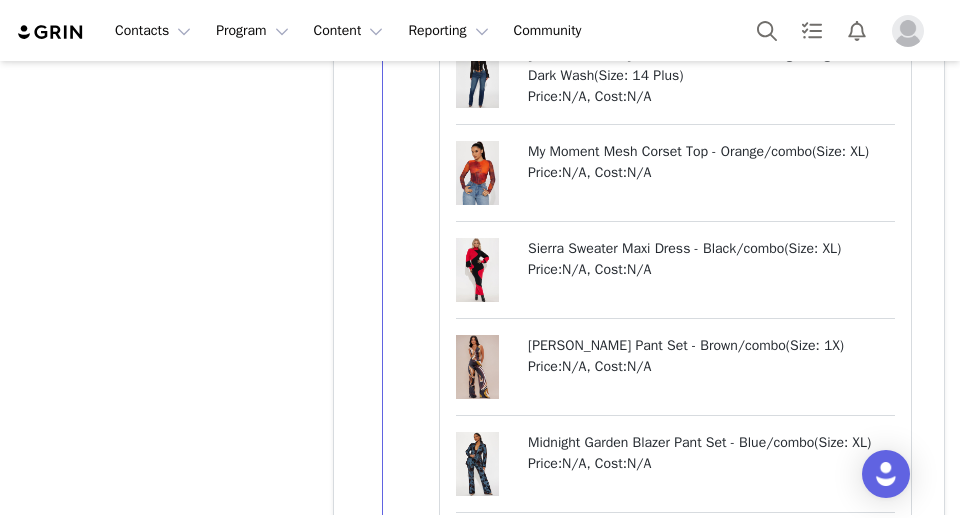 scroll, scrollTop: 36045, scrollLeft: 0, axis: vertical 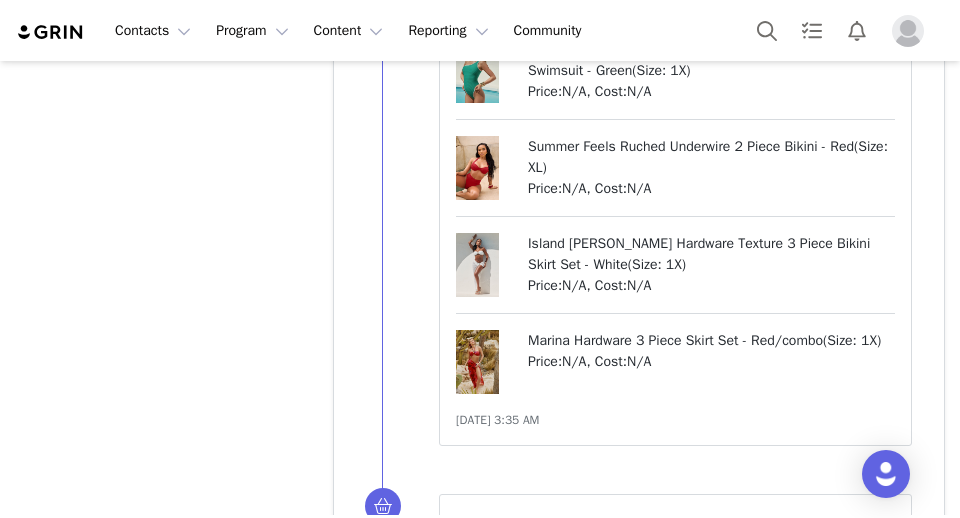 click on "Island [PERSON_NAME] Hardware Texture 3 Piece Bikini Skirt Set - White" at bounding box center [699, 254] 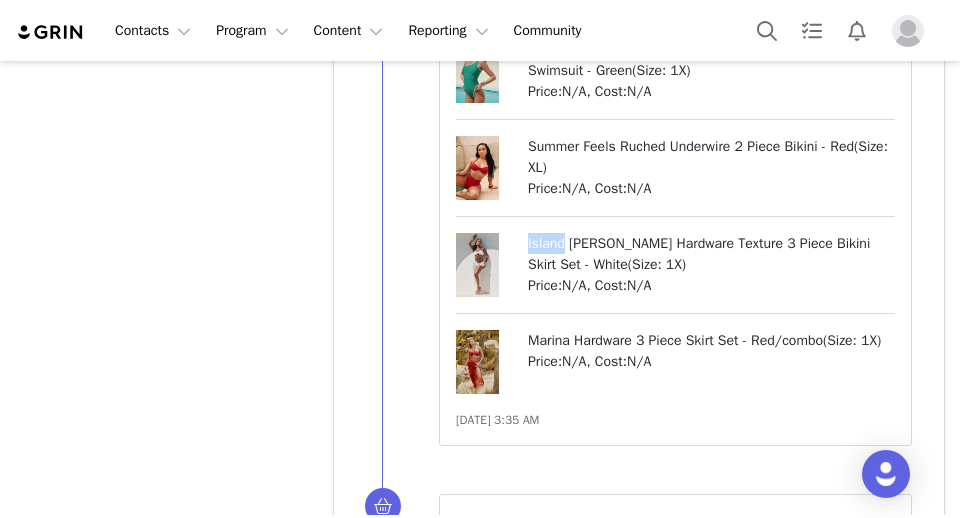 click on "Island [PERSON_NAME] Hardware Texture 3 Piece Bikini Skirt Set - White" at bounding box center [699, 254] 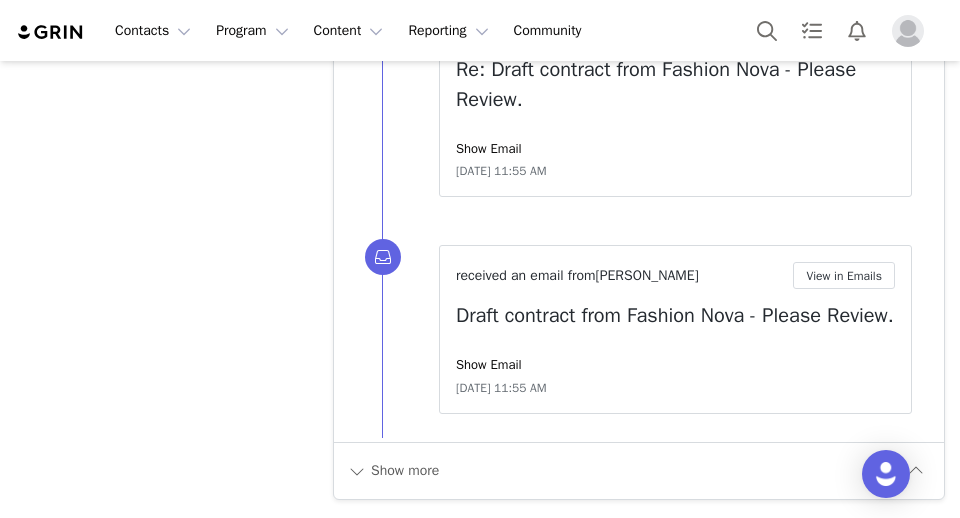 scroll, scrollTop: 43852, scrollLeft: 0, axis: vertical 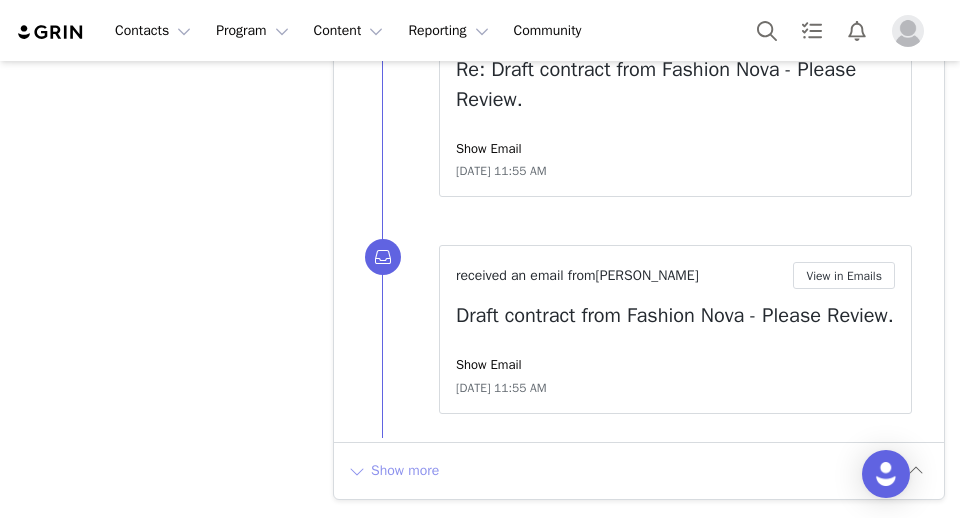 click on "Show more" at bounding box center [393, 471] 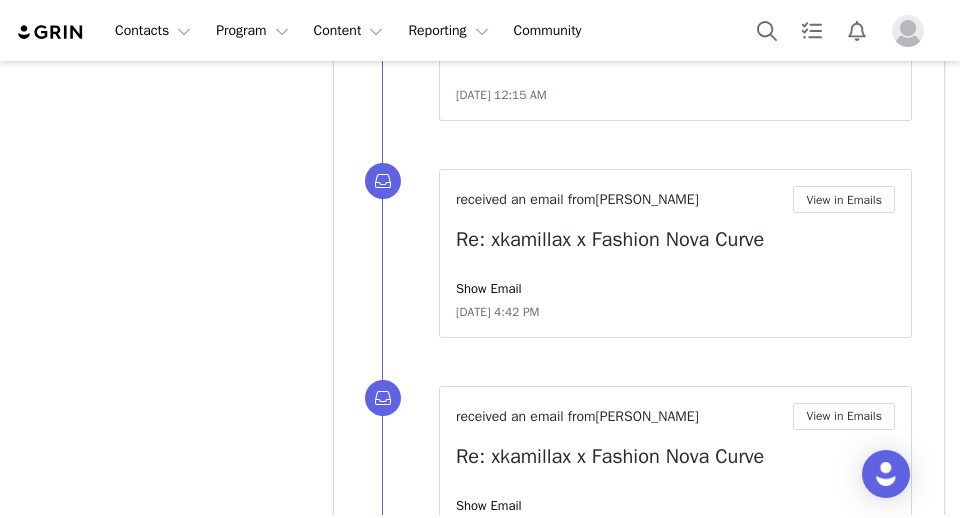 scroll, scrollTop: 53527, scrollLeft: 0, axis: vertical 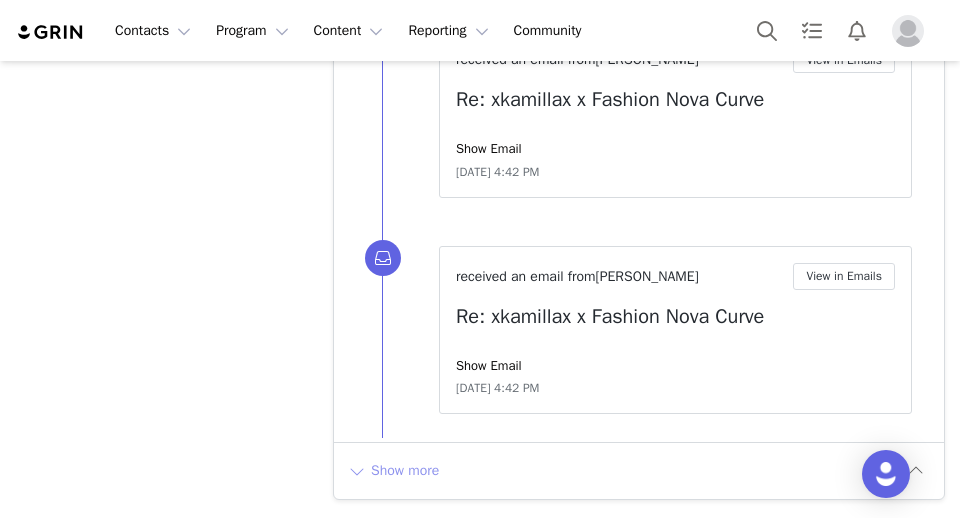 click on "Show more" at bounding box center [393, 471] 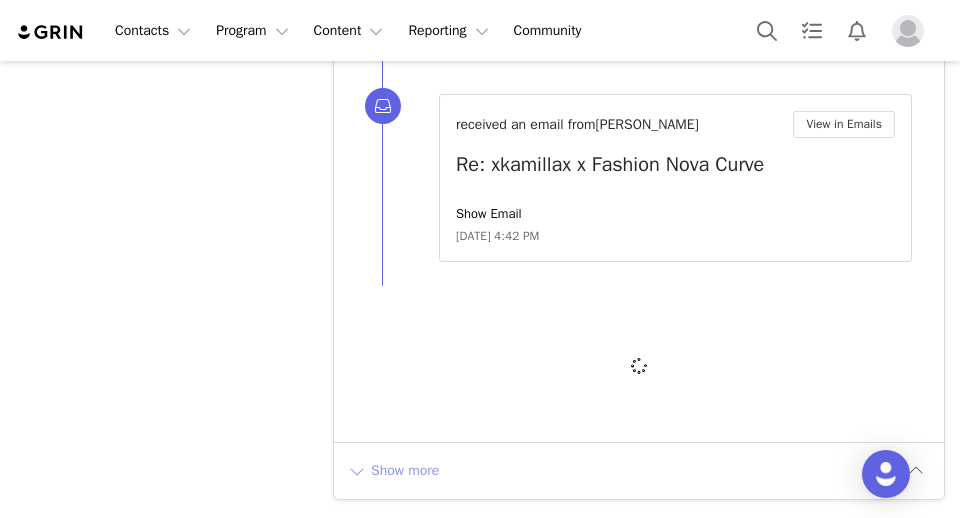 scroll, scrollTop: 53679, scrollLeft: 0, axis: vertical 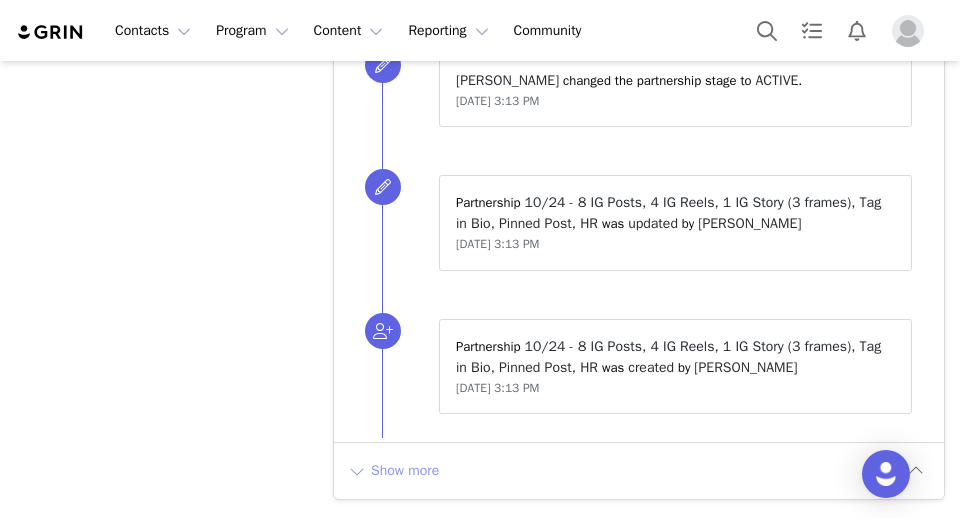 click on "Show more" at bounding box center (393, 471) 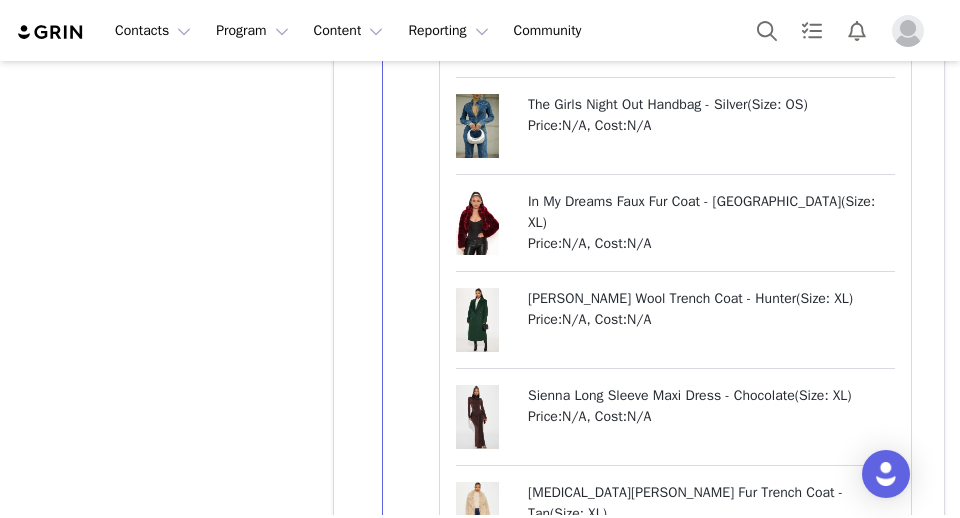 scroll, scrollTop: 64244, scrollLeft: 0, axis: vertical 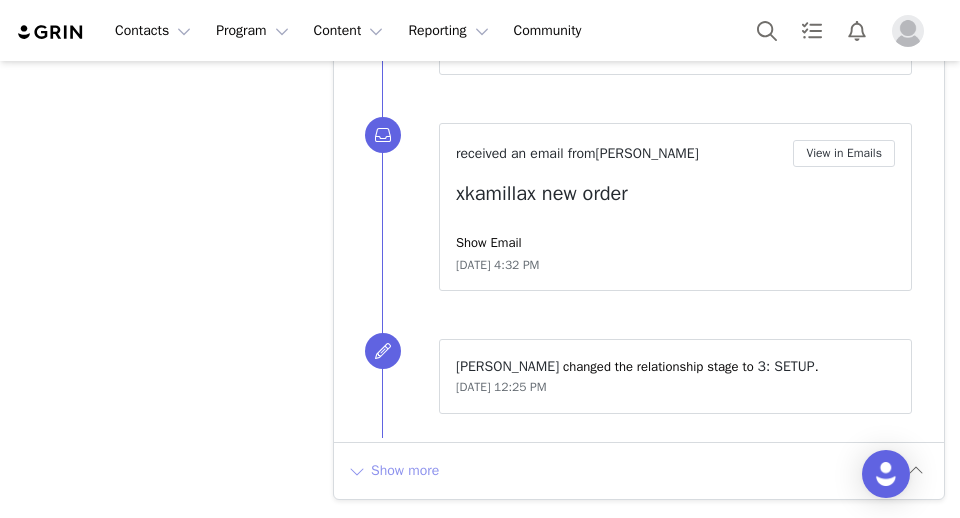 click on "Show more" at bounding box center (393, 471) 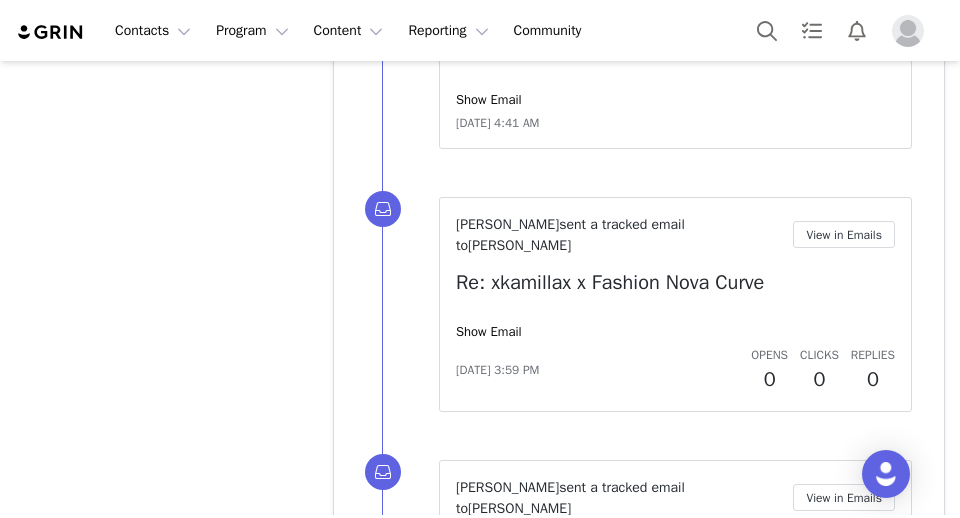 scroll, scrollTop: 66407, scrollLeft: 0, axis: vertical 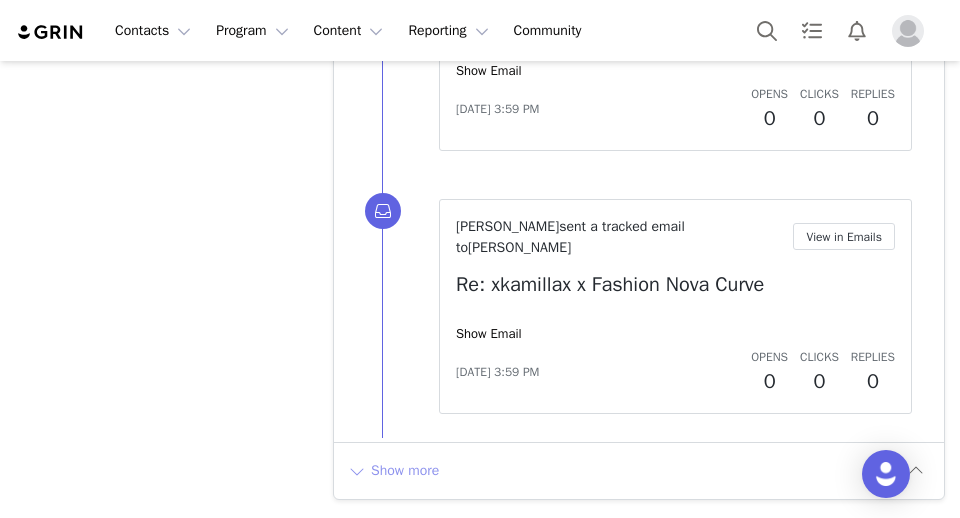click on "Show more" at bounding box center (393, 471) 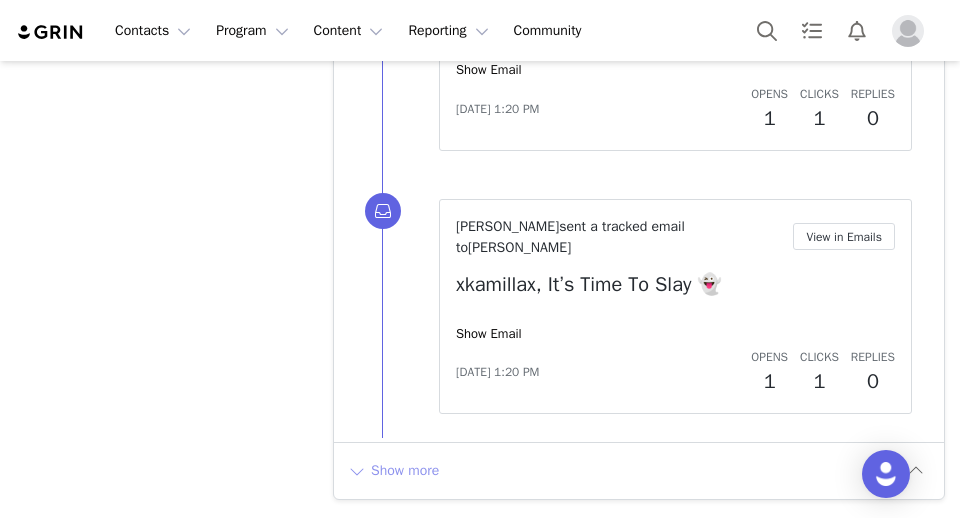 click on "Show more" at bounding box center [393, 471] 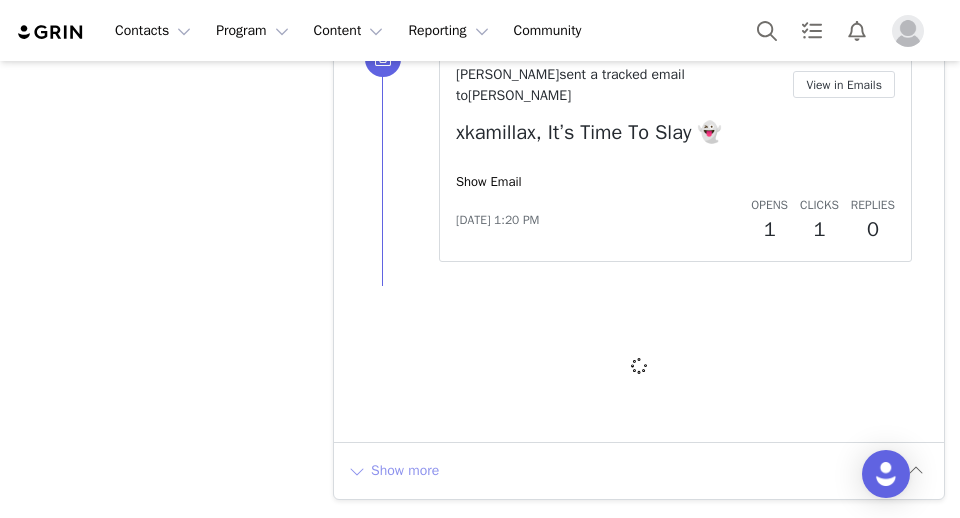 click at bounding box center [639, 366] 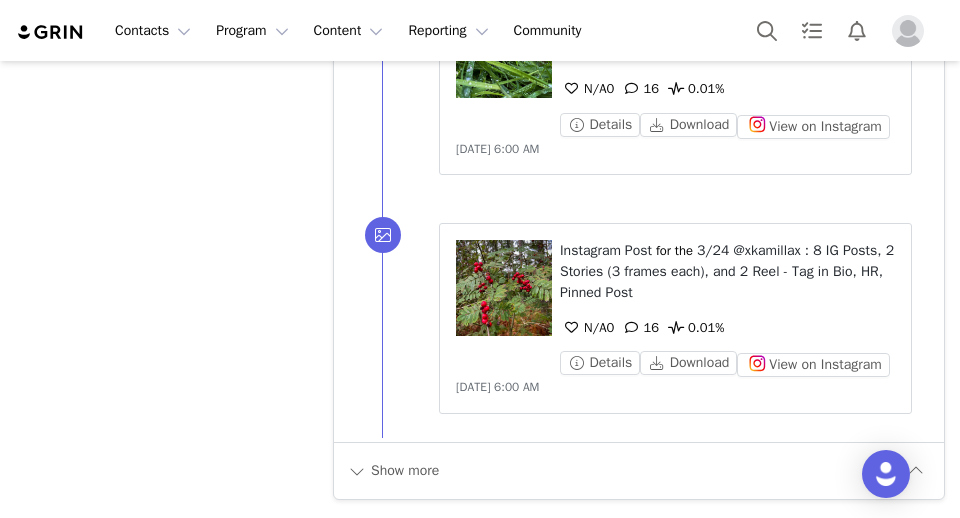 scroll, scrollTop: 72152, scrollLeft: 0, axis: vertical 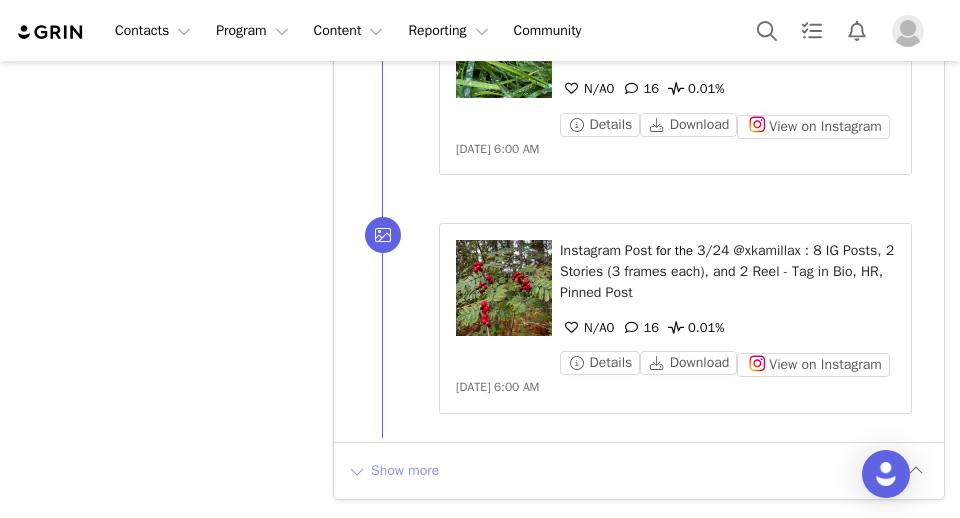 click on "Show more" at bounding box center [393, 471] 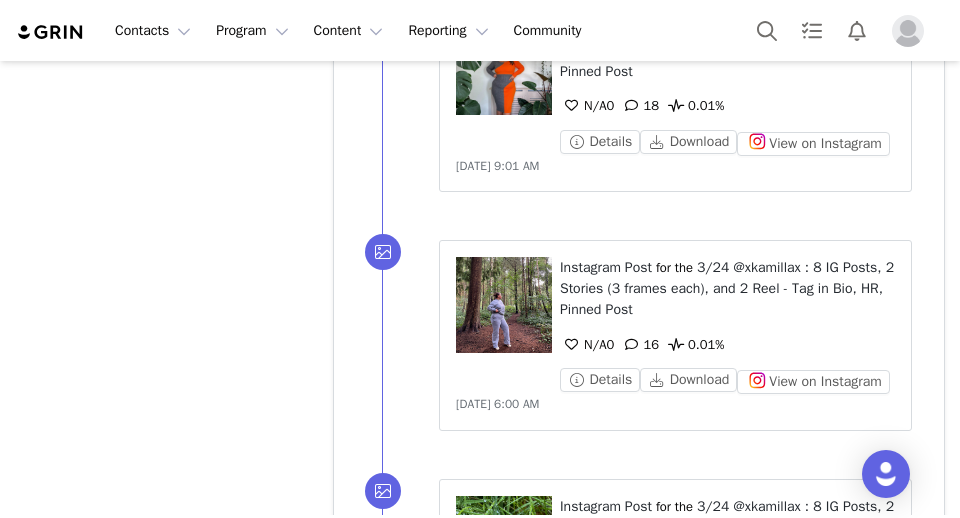 scroll, scrollTop: 70847, scrollLeft: 0, axis: vertical 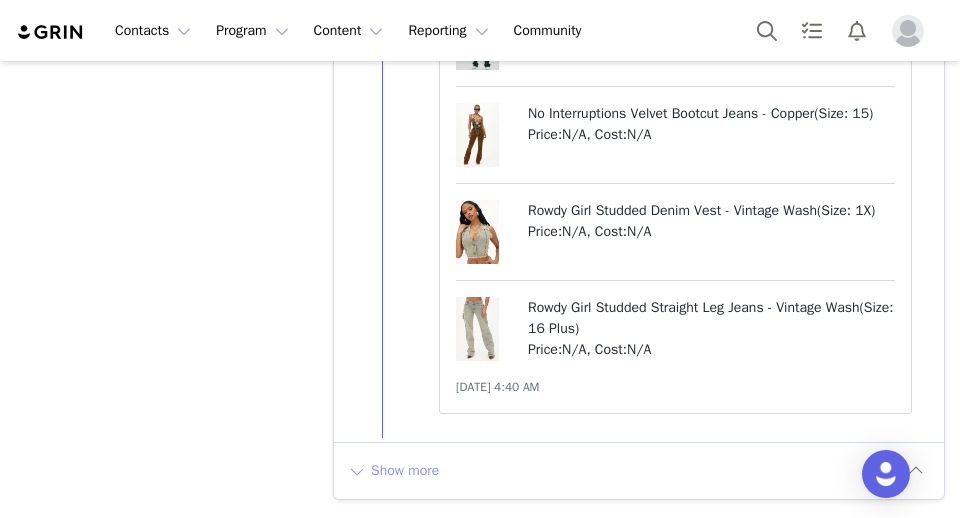 click on "Show more" at bounding box center (393, 471) 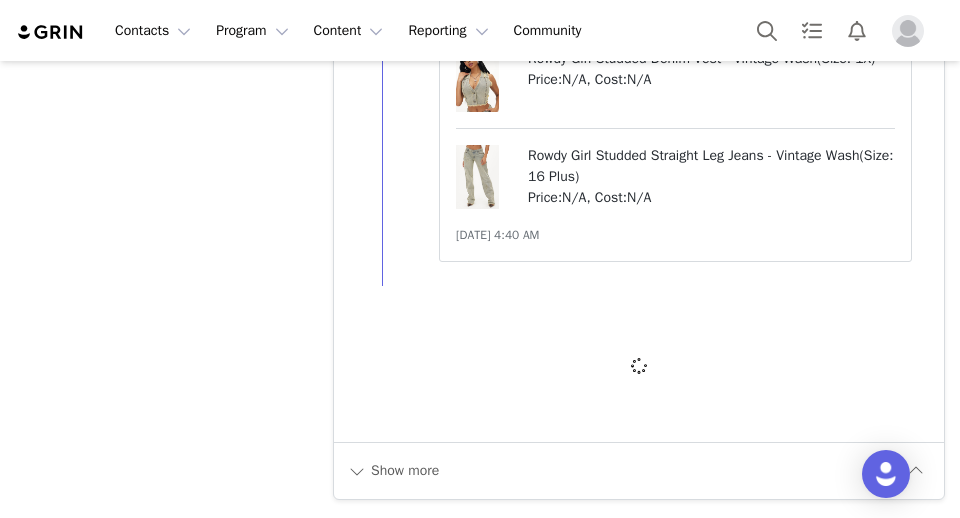 click at bounding box center (639, 366) 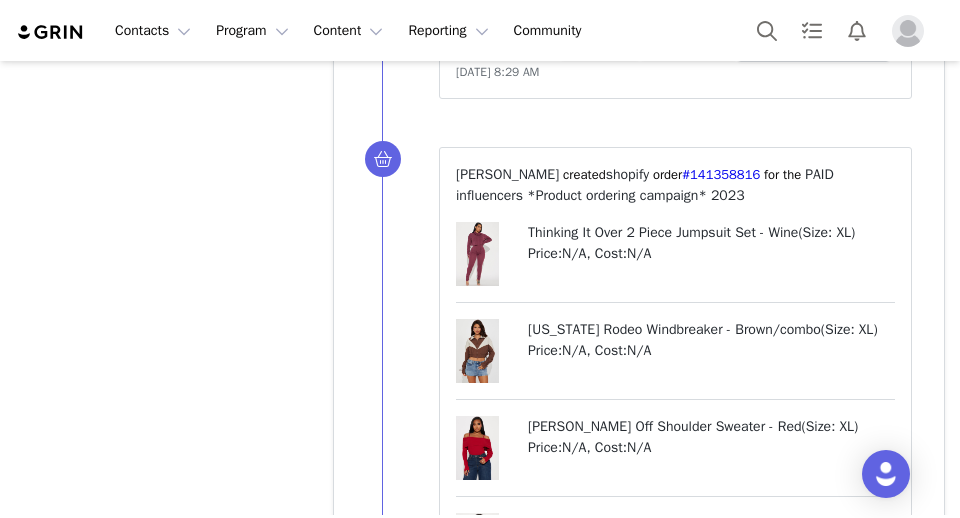 scroll, scrollTop: 78134, scrollLeft: 0, axis: vertical 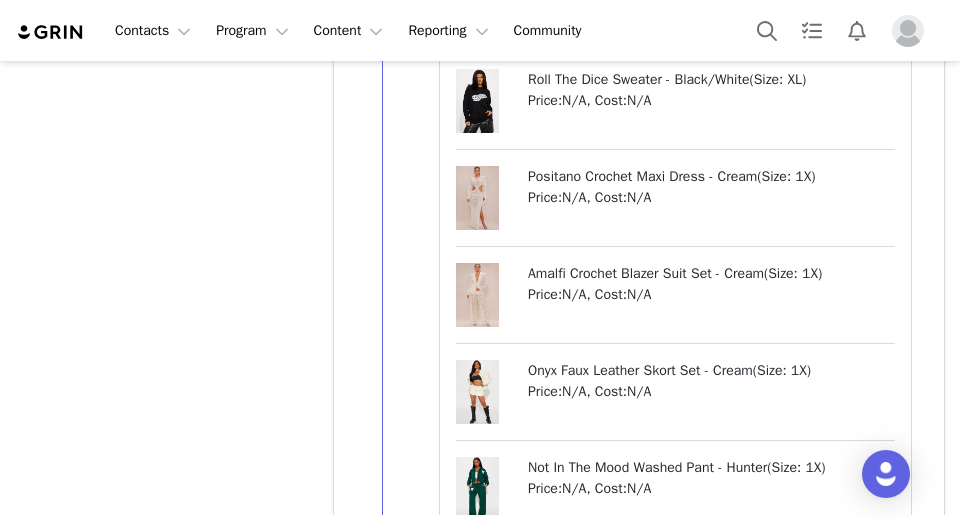 click on "View on Instagram" at bounding box center (813, -394) 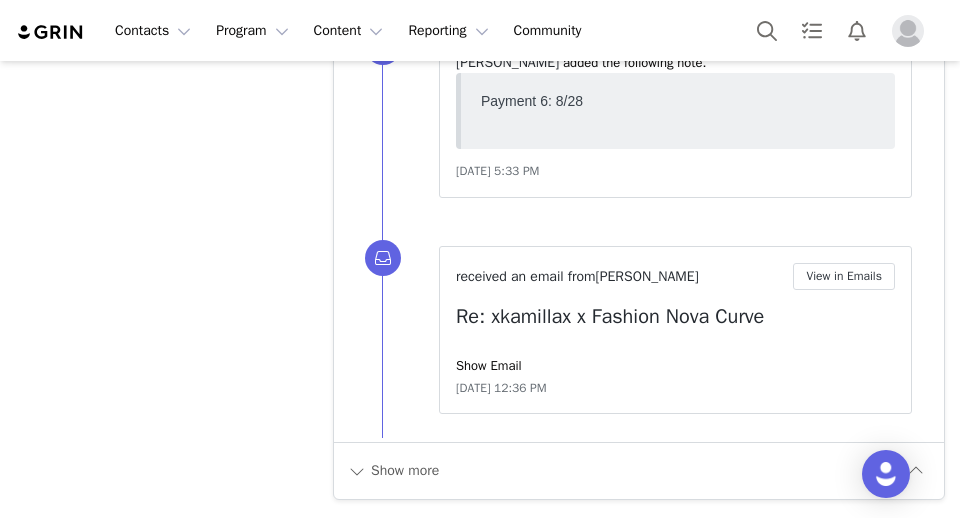 scroll, scrollTop: 83202, scrollLeft: 0, axis: vertical 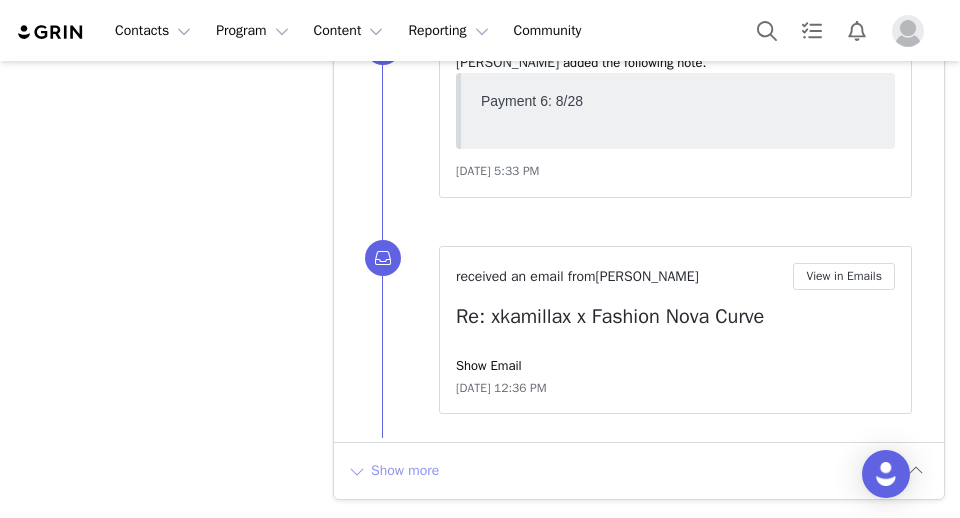 click on "Show more" at bounding box center (393, 471) 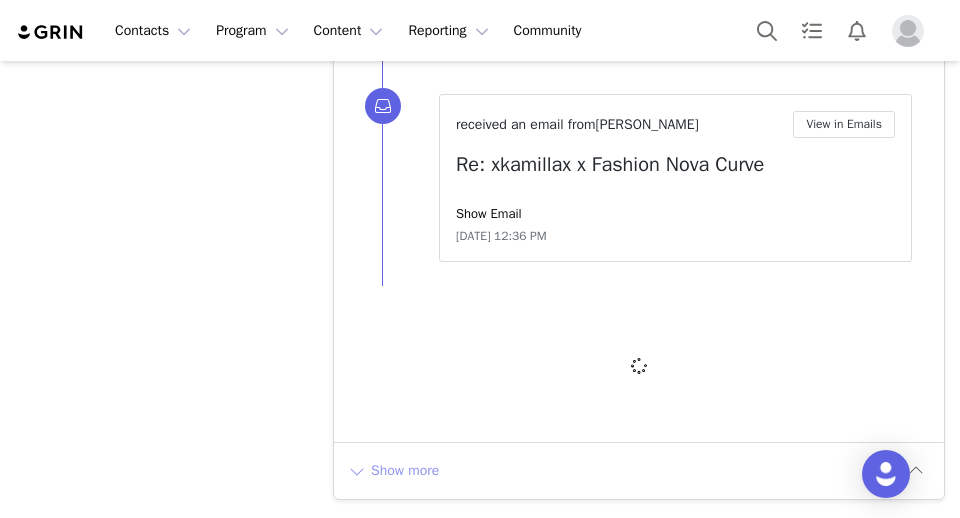 click at bounding box center (639, 366) 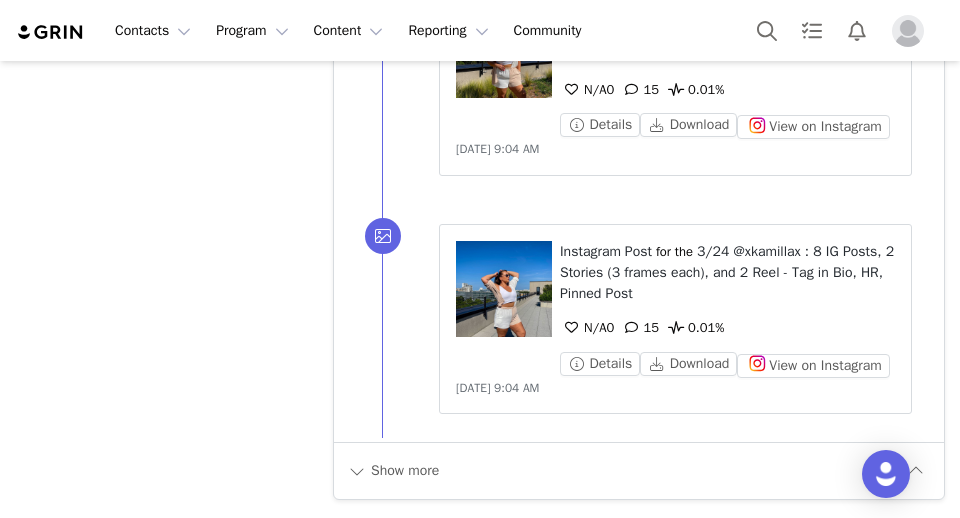 scroll, scrollTop: 86324, scrollLeft: 0, axis: vertical 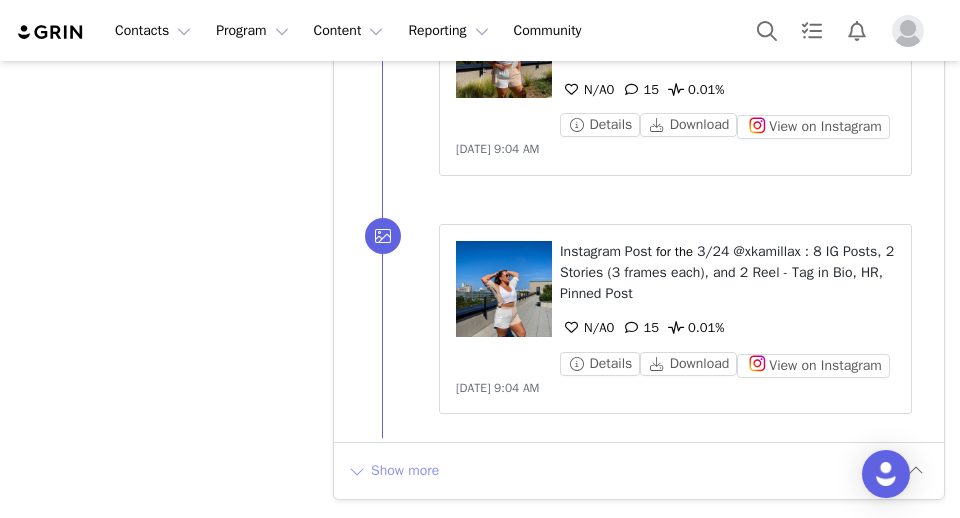 click on "Show more" at bounding box center (393, 471) 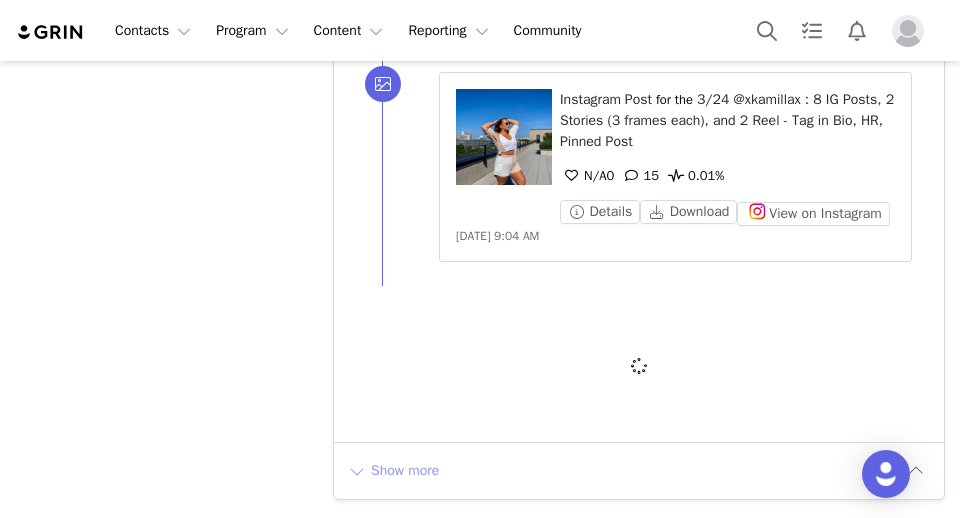 click at bounding box center (639, 366) 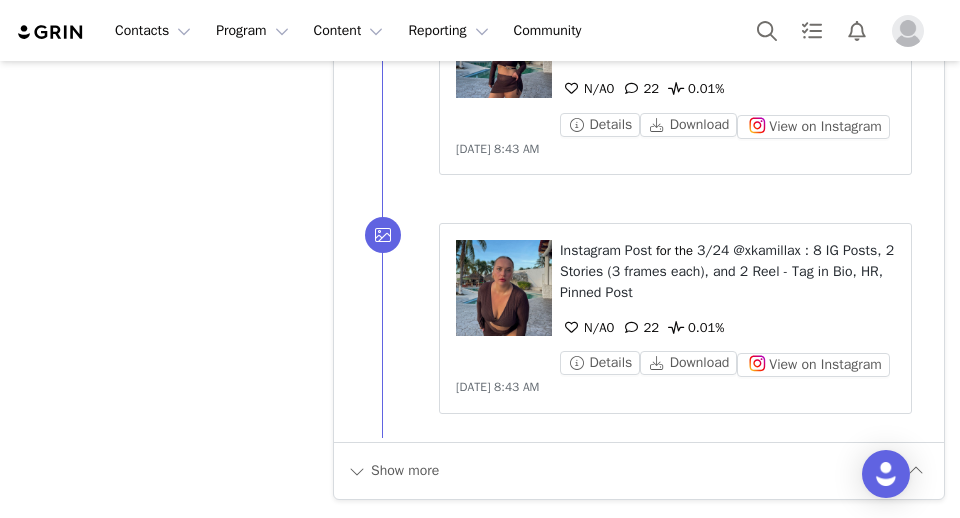 scroll, scrollTop: 88899, scrollLeft: 0, axis: vertical 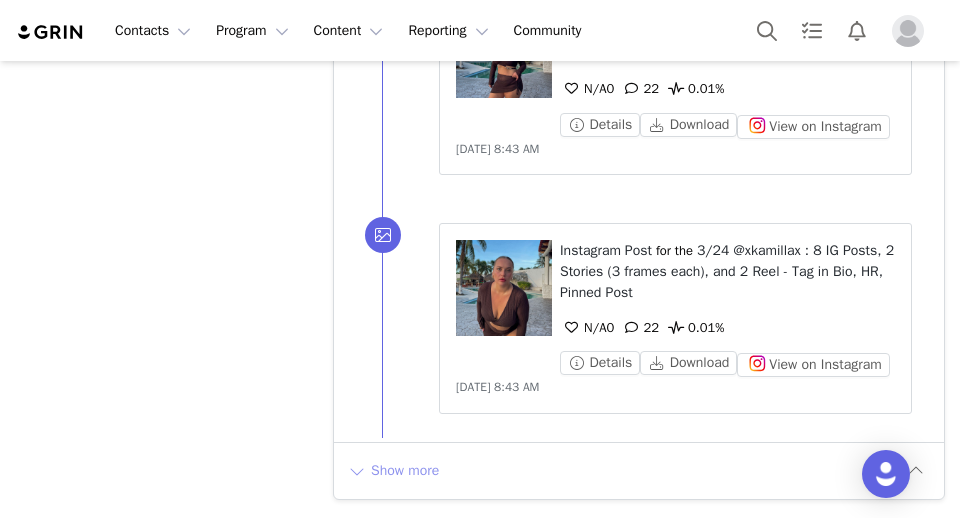 click on "Show more" at bounding box center [393, 471] 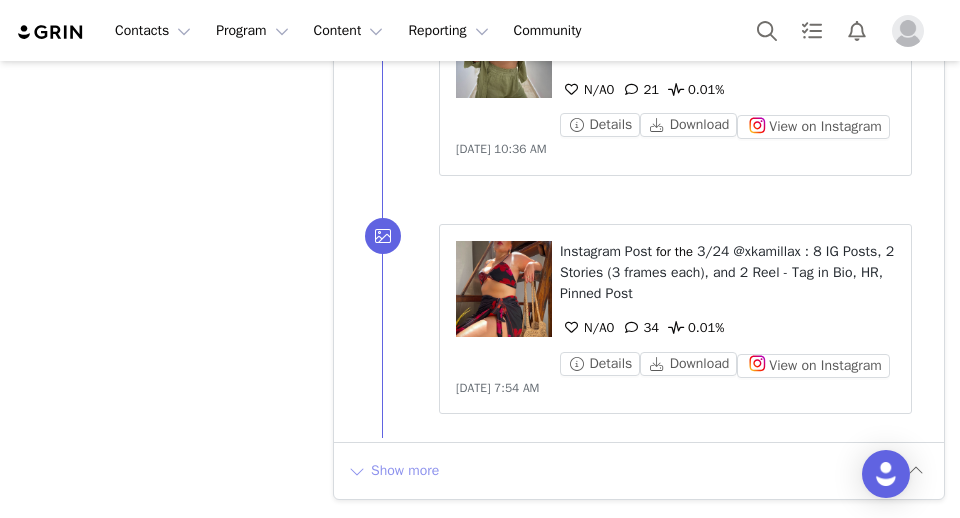 click on "Show more" at bounding box center [393, 471] 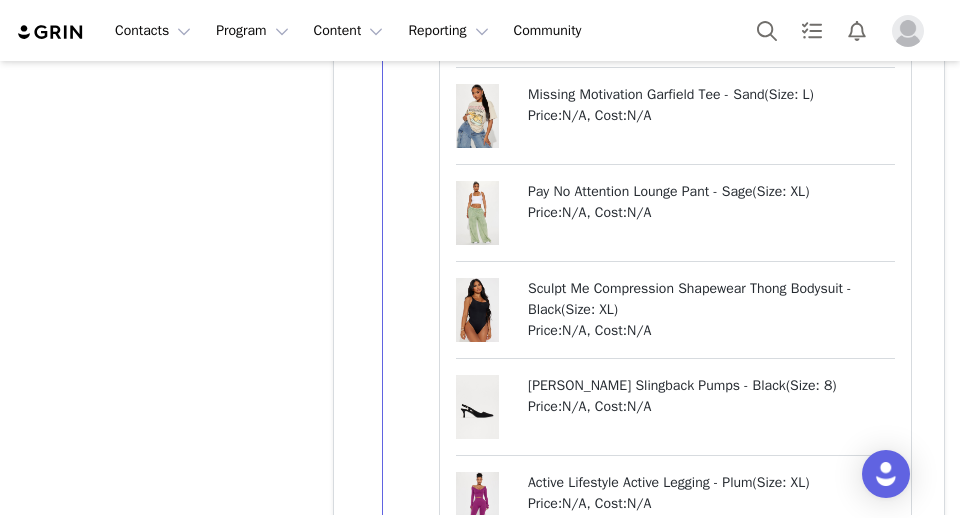 scroll, scrollTop: 92547, scrollLeft: 0, axis: vertical 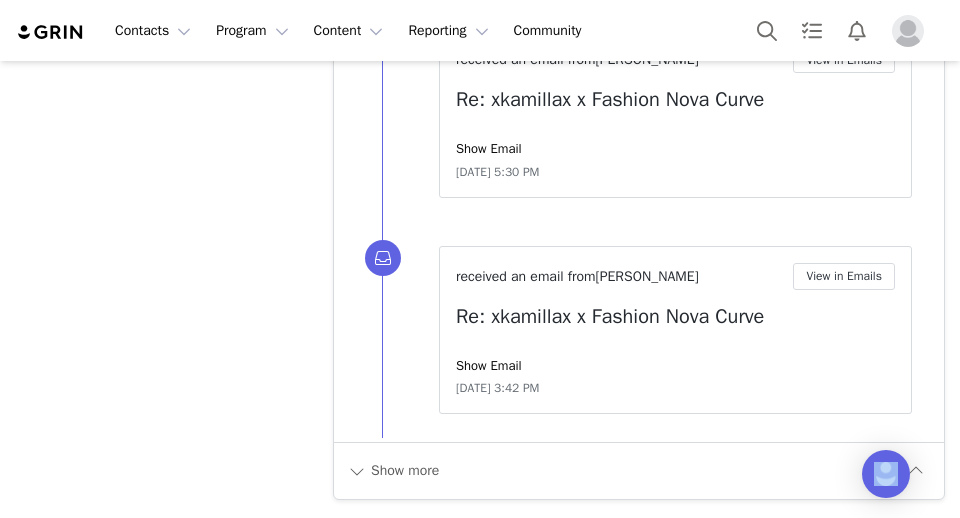 click on "Show more" at bounding box center [639, 470] 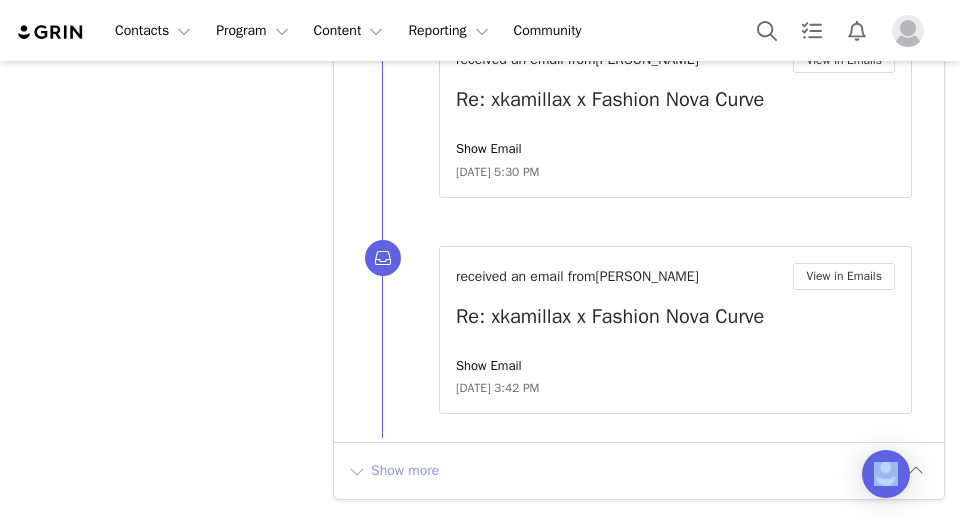 click on "Show more" at bounding box center (393, 471) 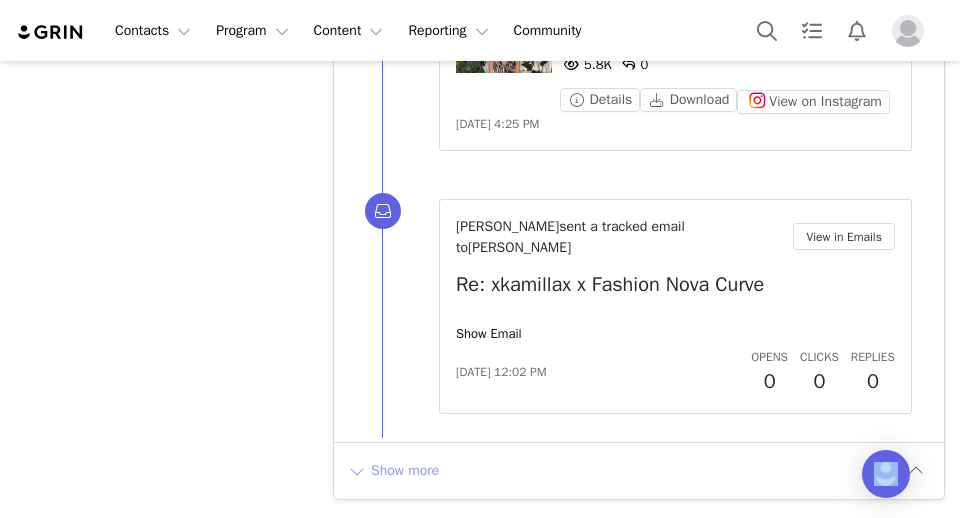 scroll, scrollTop: 102055, scrollLeft: 0, axis: vertical 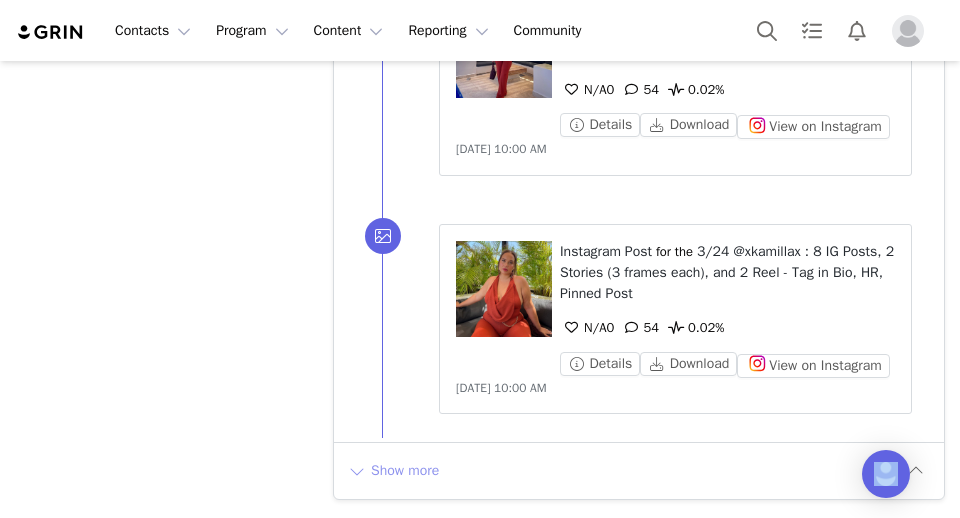 click on "Show more" at bounding box center (393, 471) 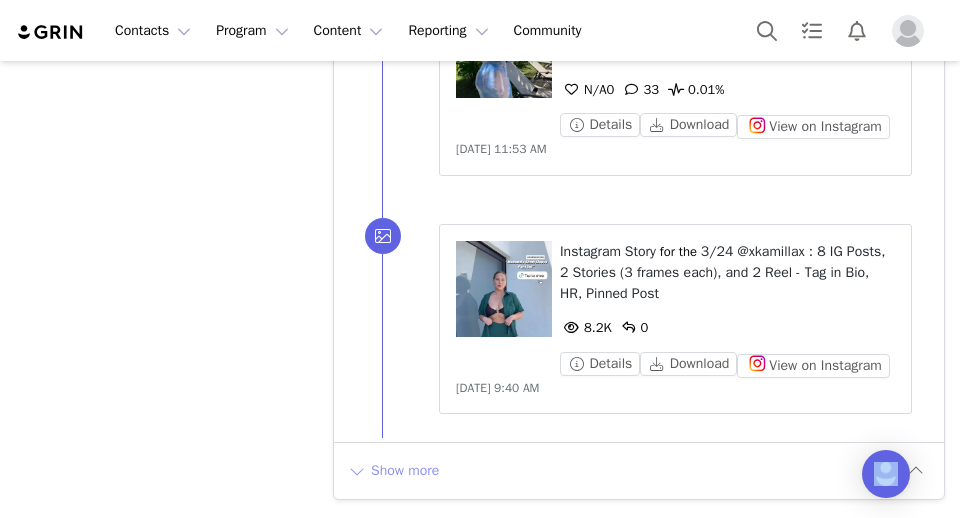 click on "Show more" at bounding box center [393, 471] 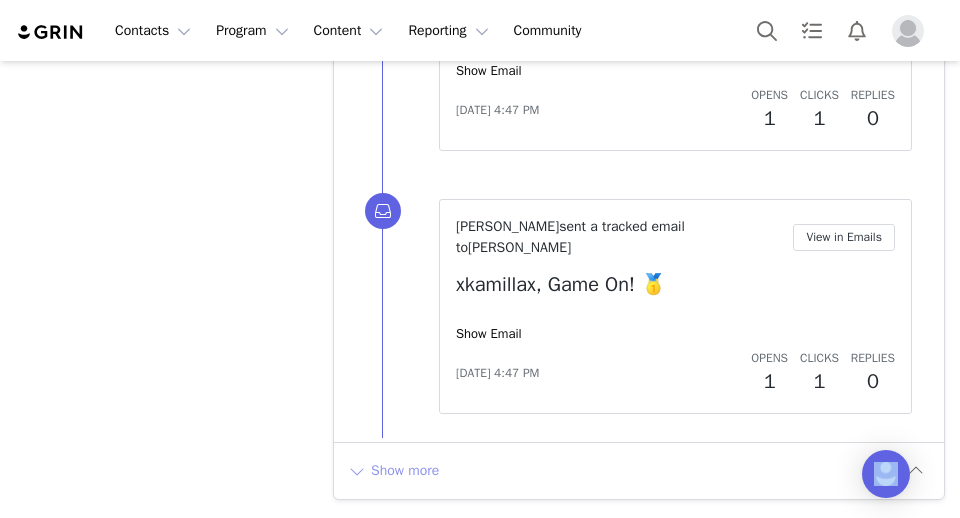 scroll, scrollTop: 109787, scrollLeft: 0, axis: vertical 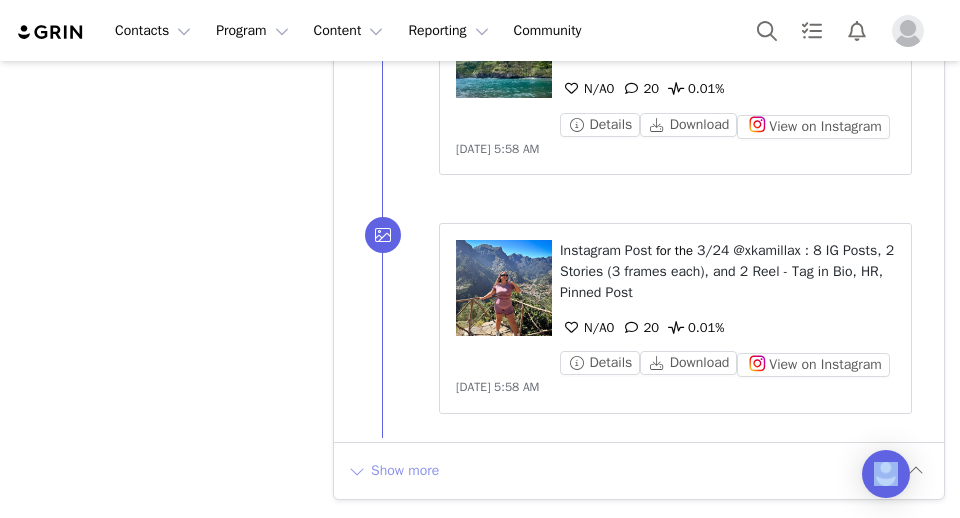 click on "Show more" at bounding box center (393, 471) 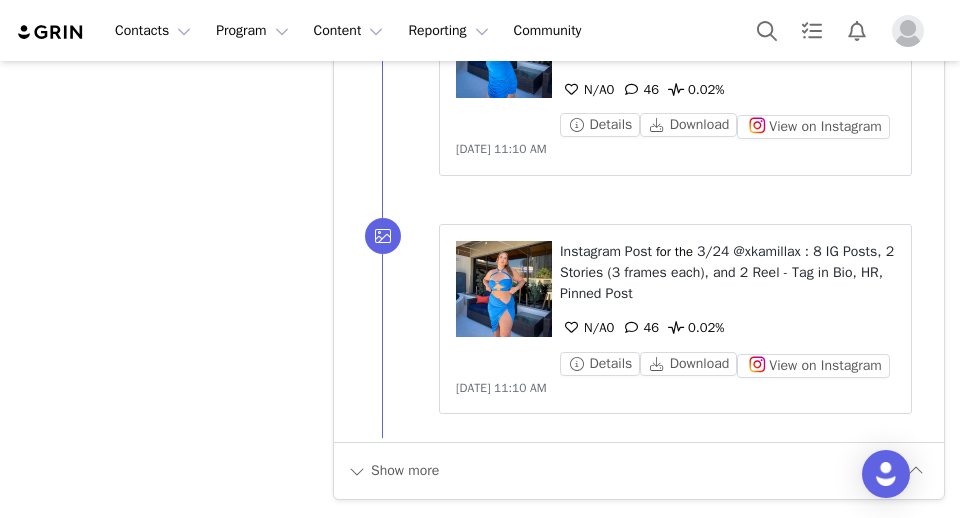 click on "⁨ Instagram ⁩ ⁨ Post ⁩ for the ⁨ 3/24 @xkamillax :  8 IG Posts, 2 Stories (3 frames each), and 2 Reel - Tag in Bio, HR, Pinned Post ⁩  N/A  0  46  0.02%  Details Download View on Instagram   [DATE] 11:10 AM Unlabeled Labels & Tags  Save  Cancel  Media Content Rights" at bounding box center (663, 319) 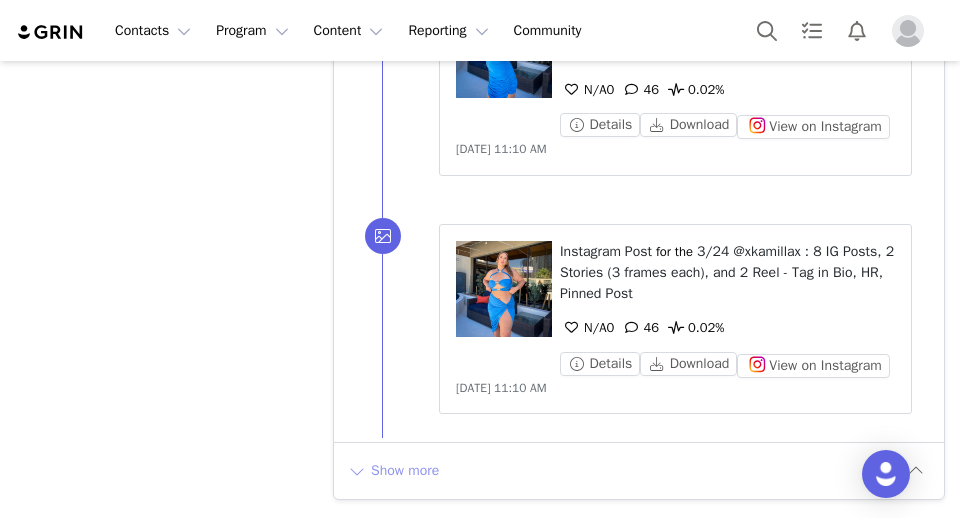 scroll, scrollTop: 120209, scrollLeft: 0, axis: vertical 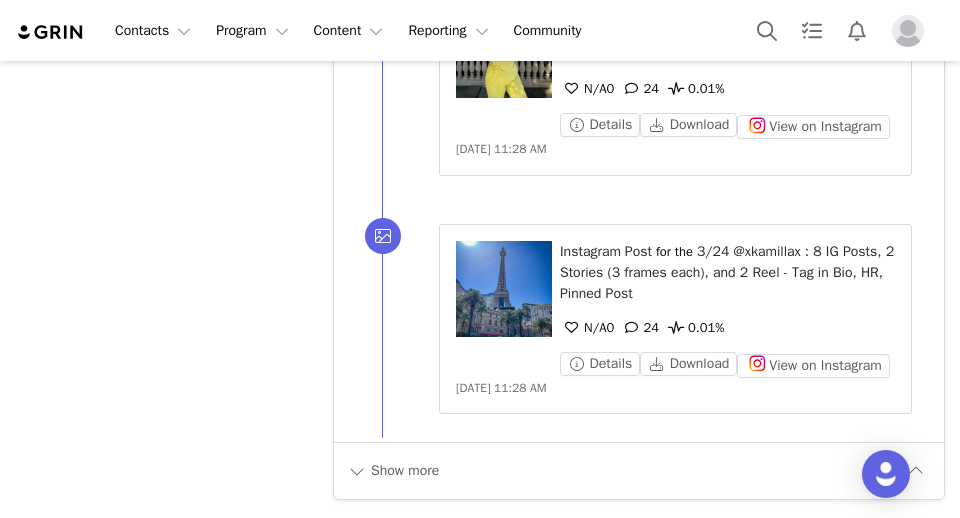 click on "Show more" at bounding box center (639, 470) 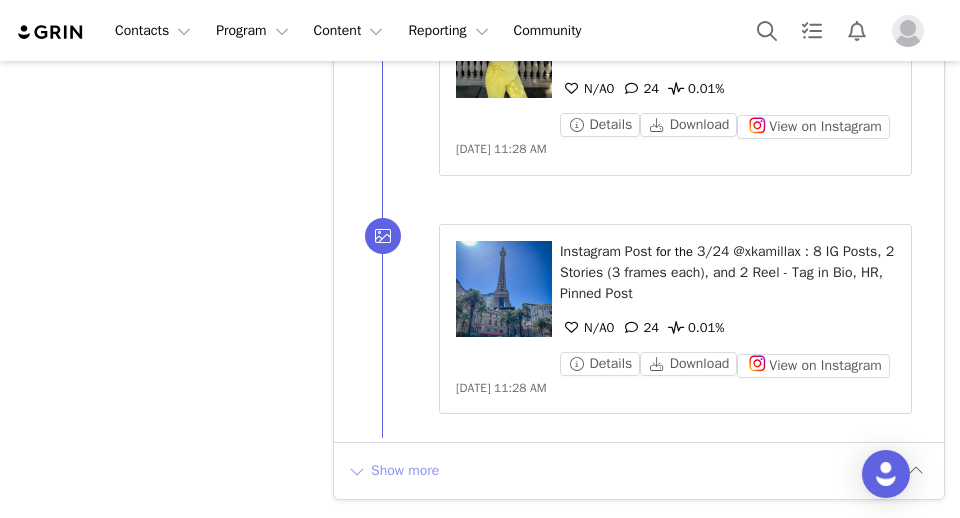 click on "Show more" at bounding box center [393, 471] 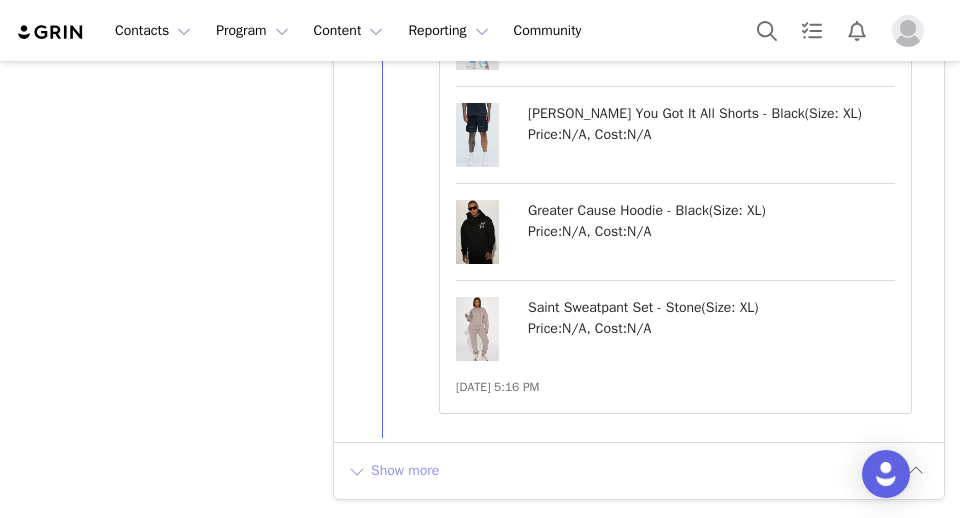 scroll, scrollTop: 130892, scrollLeft: 0, axis: vertical 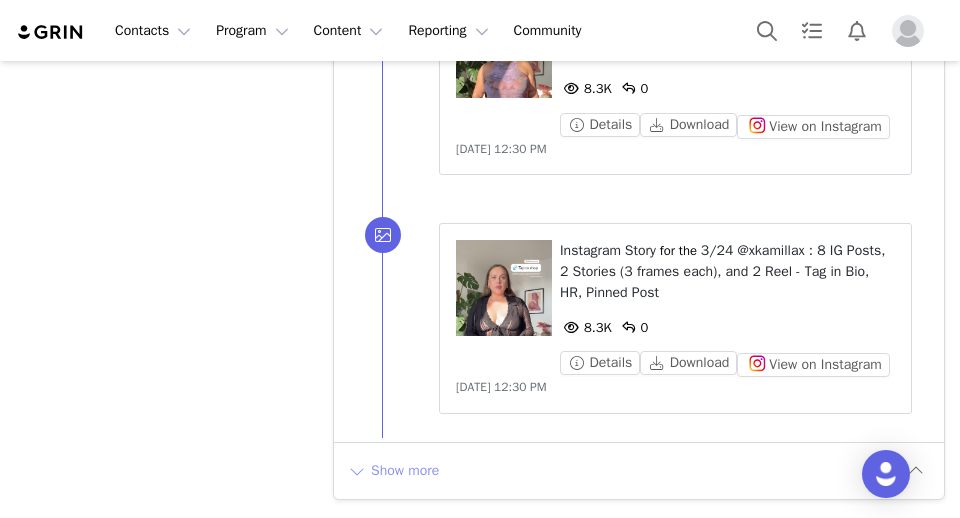 click on "Show more" at bounding box center [393, 471] 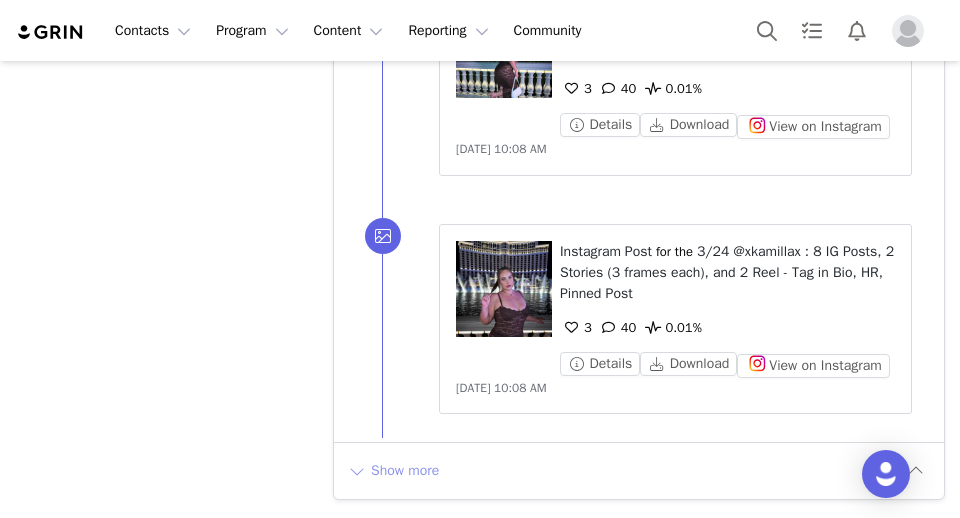 scroll, scrollTop: 134821, scrollLeft: 0, axis: vertical 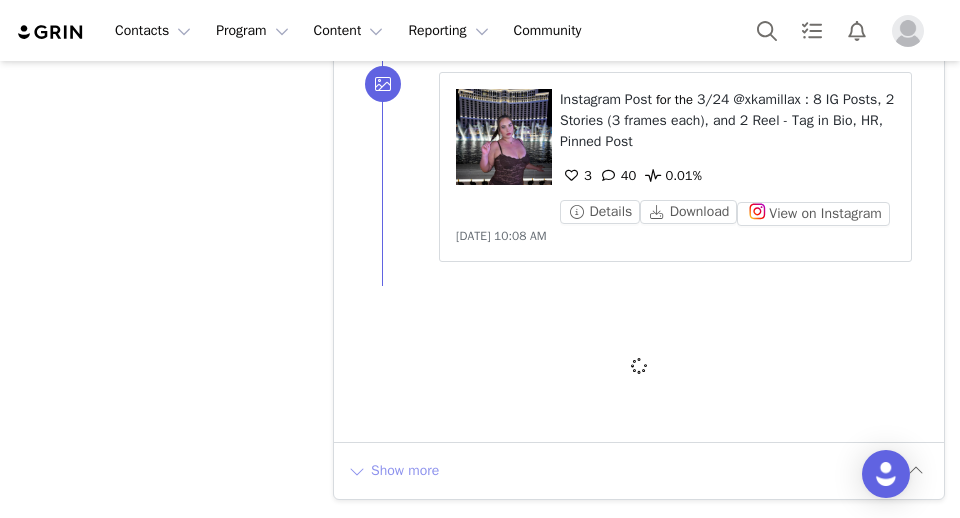 click at bounding box center (639, 366) 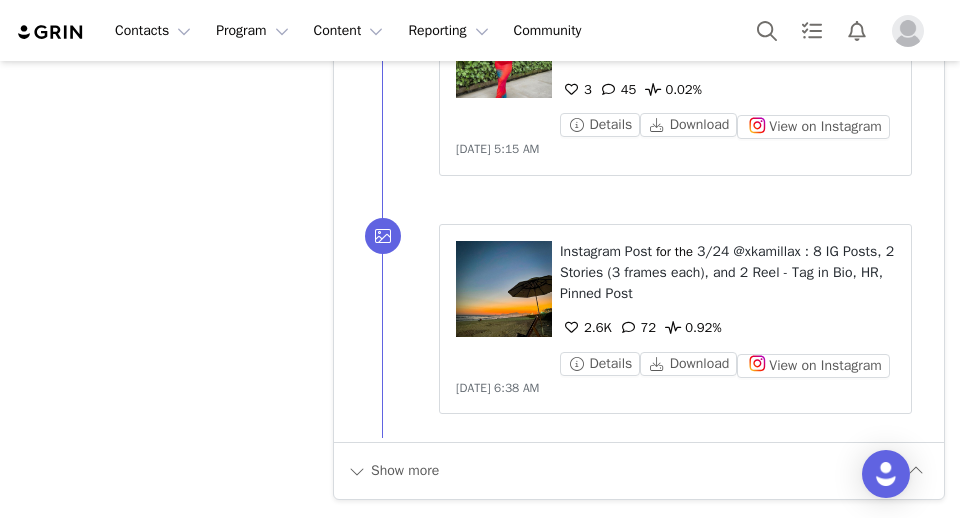 scroll, scrollTop: 138569, scrollLeft: 0, axis: vertical 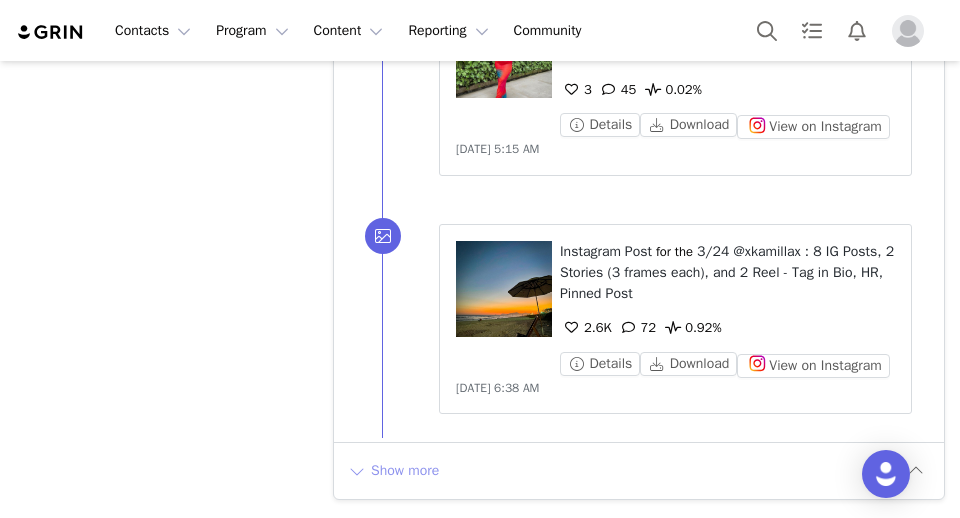 click on "Show more" at bounding box center [393, 471] 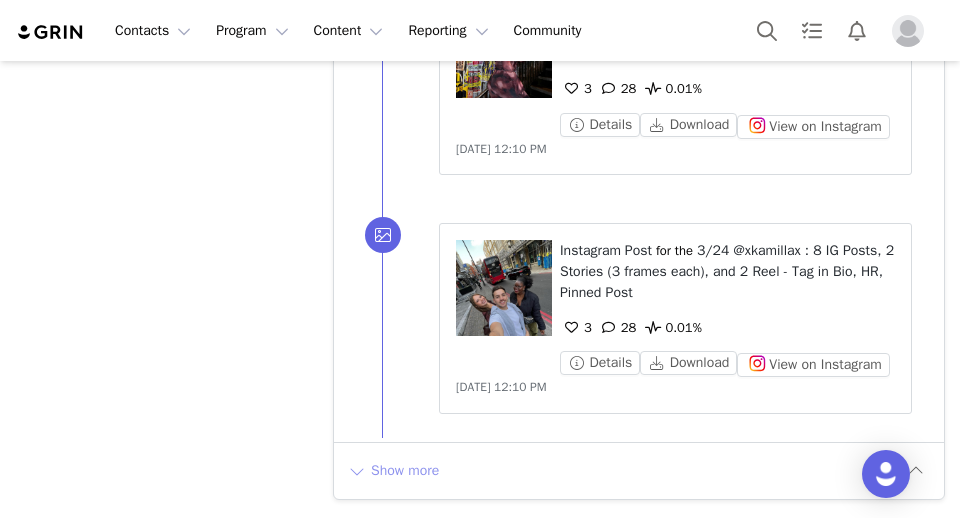 scroll, scrollTop: 140436, scrollLeft: 0, axis: vertical 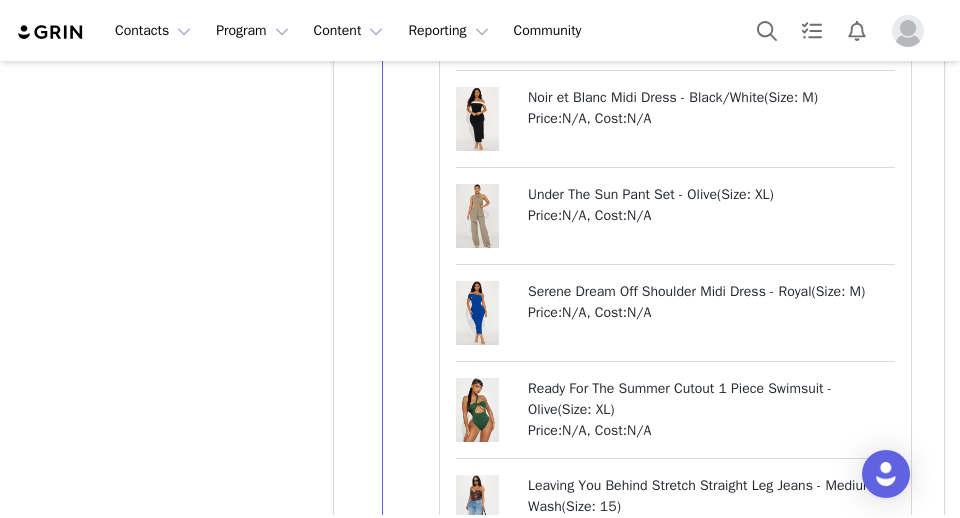 click on "View on Instagram" at bounding box center (813, -3203) 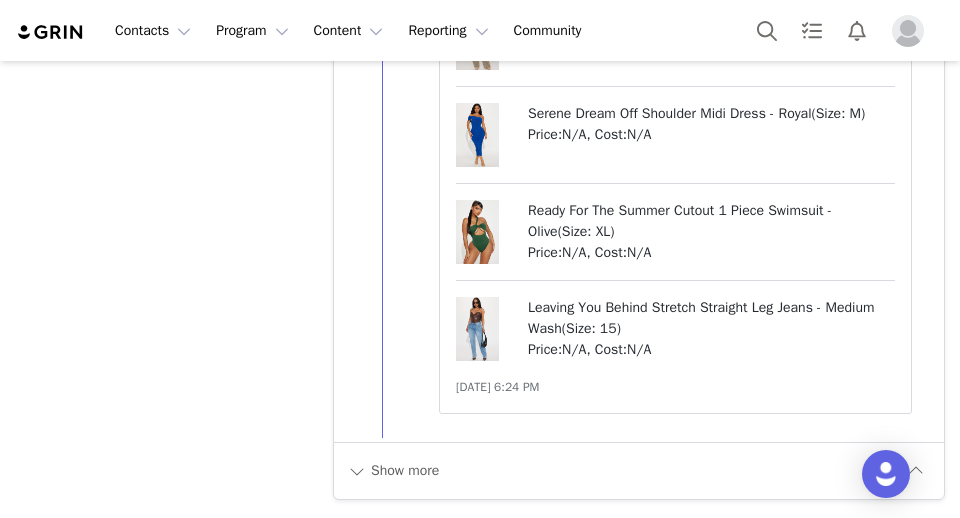 scroll, scrollTop: 149305, scrollLeft: 0, axis: vertical 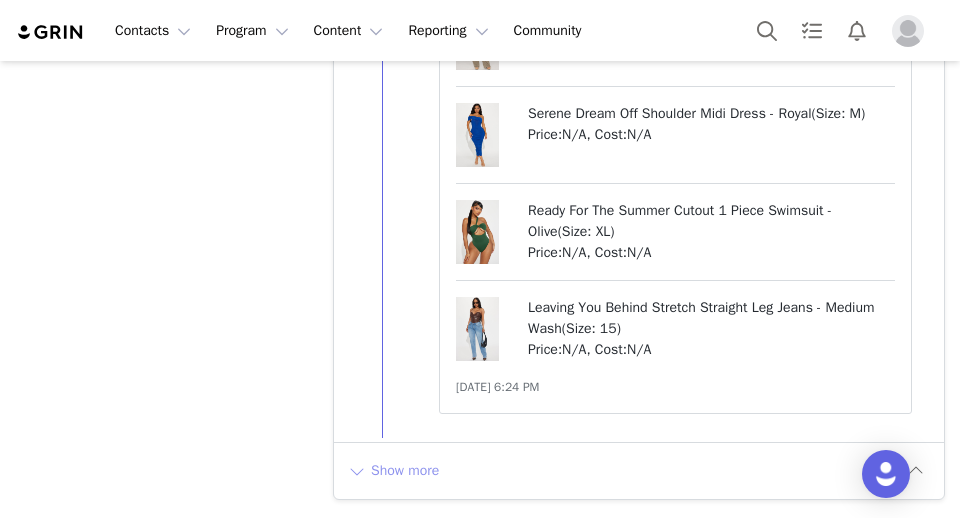 click on "Show more" at bounding box center [393, 471] 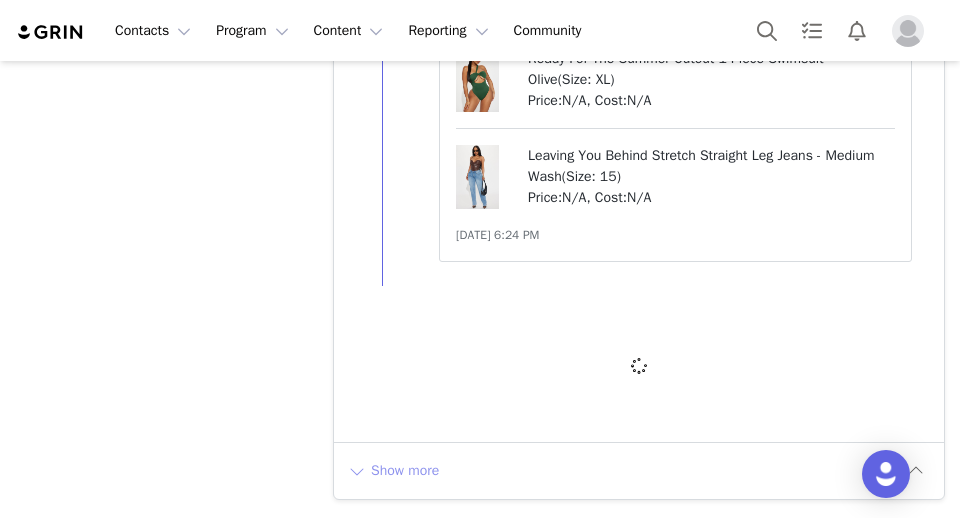 click at bounding box center [639, 366] 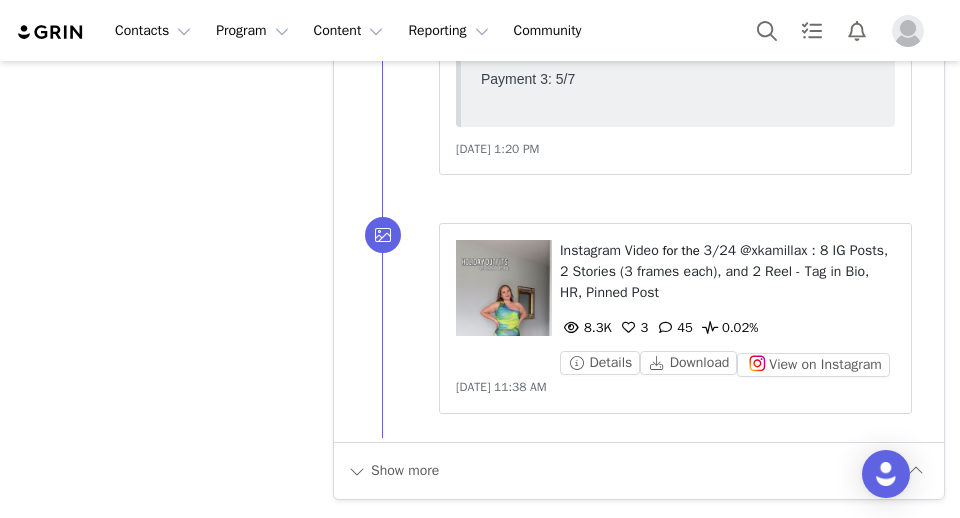scroll, scrollTop: 150283, scrollLeft: 0, axis: vertical 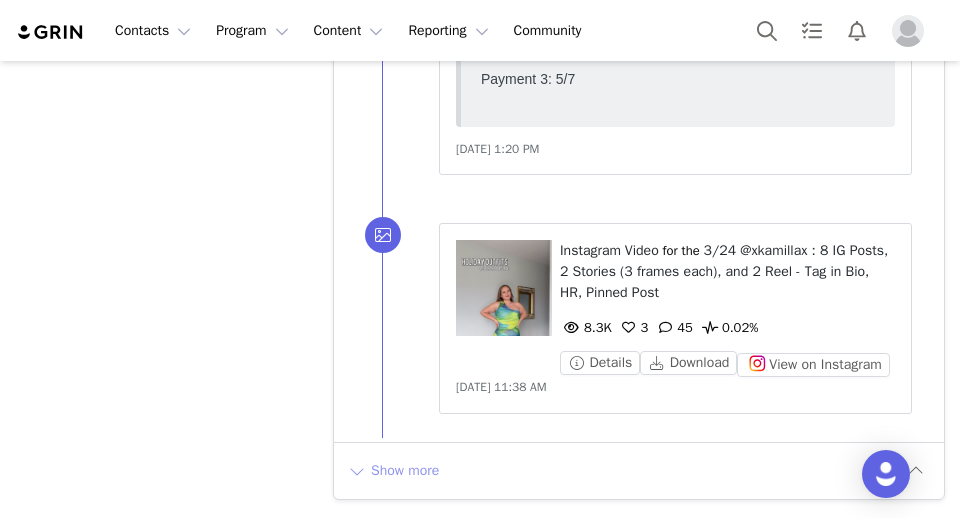 click on "Show more" at bounding box center (393, 471) 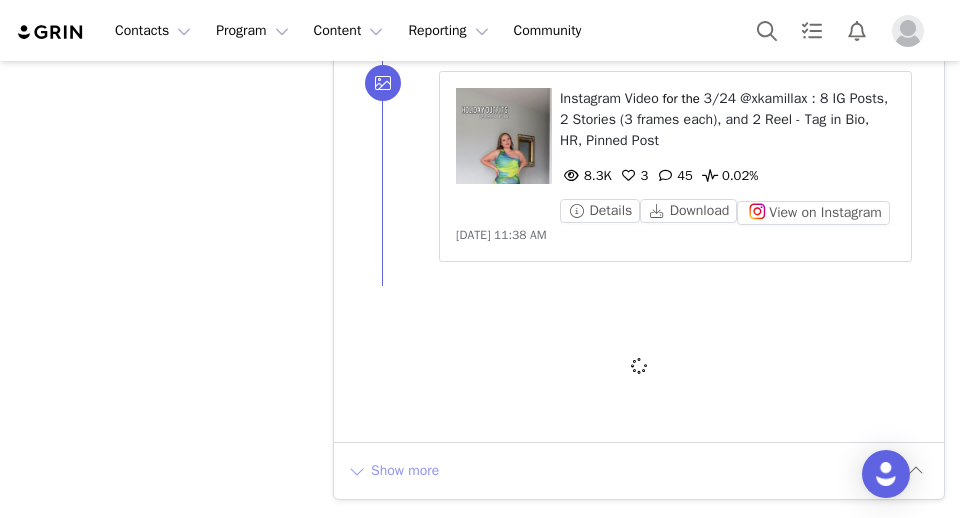 scroll, scrollTop: 153117, scrollLeft: 0, axis: vertical 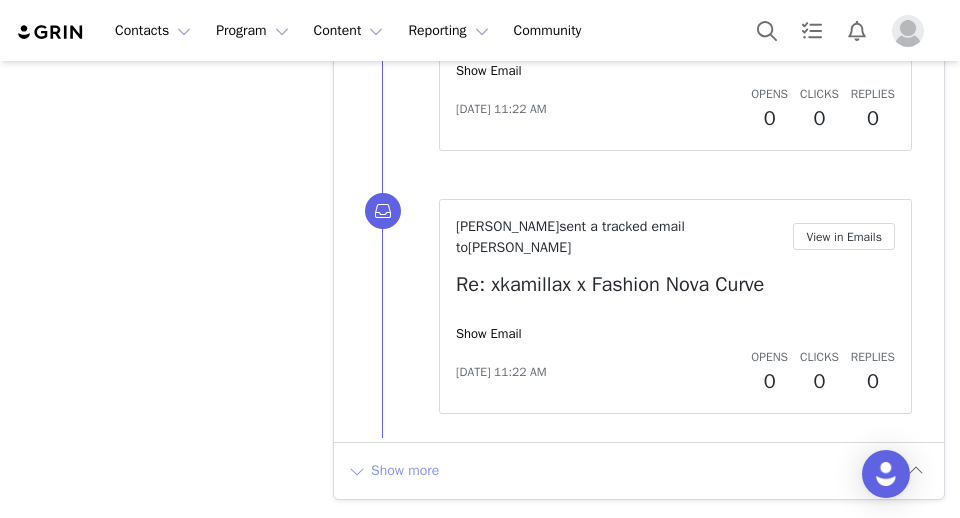 click on "Show more" at bounding box center [393, 471] 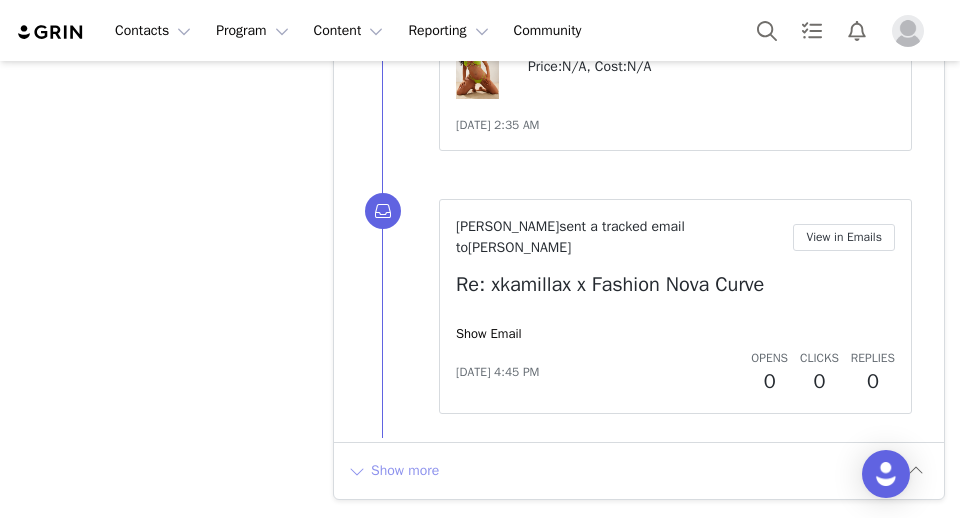 scroll, scrollTop: 156621, scrollLeft: 0, axis: vertical 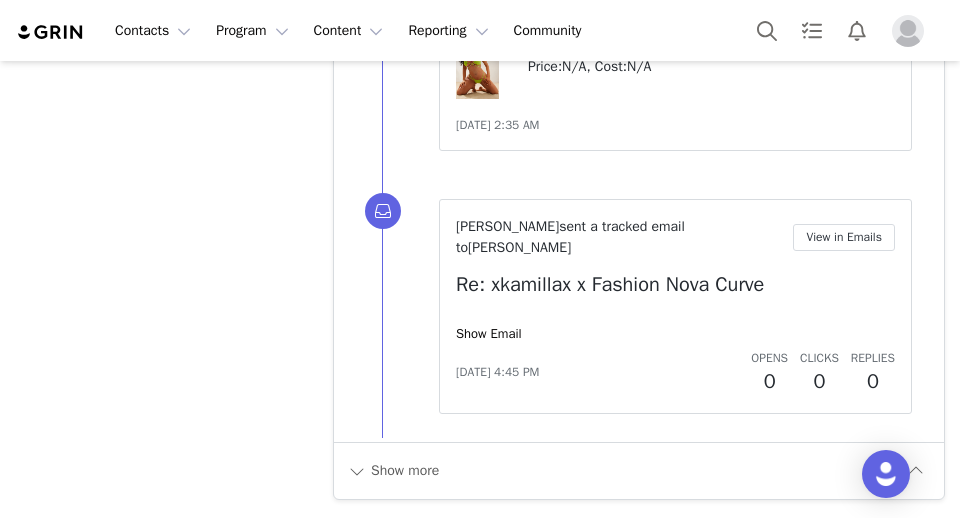 click on "Paradise Is Calling Cutout 1 Piece Swimsuit - Multi Color" at bounding box center [683, -235] 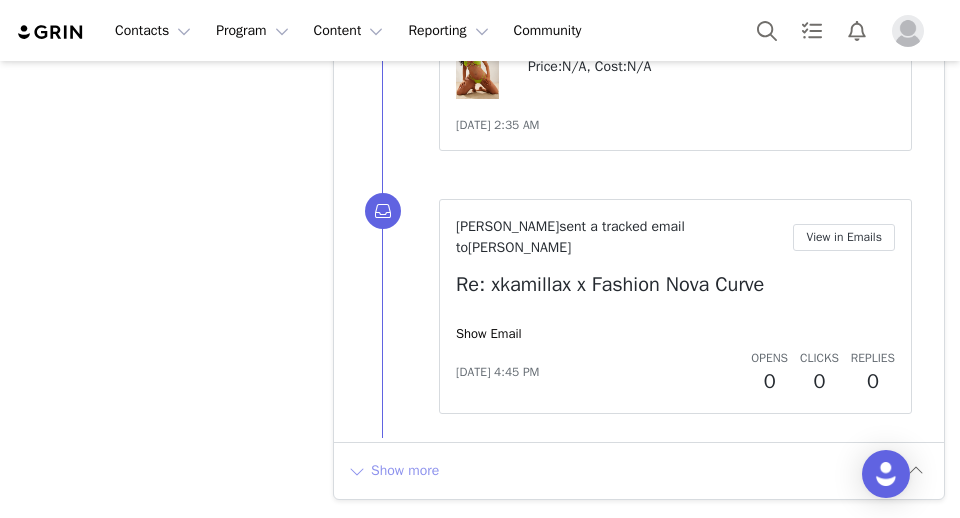 click on "Show more" at bounding box center [393, 471] 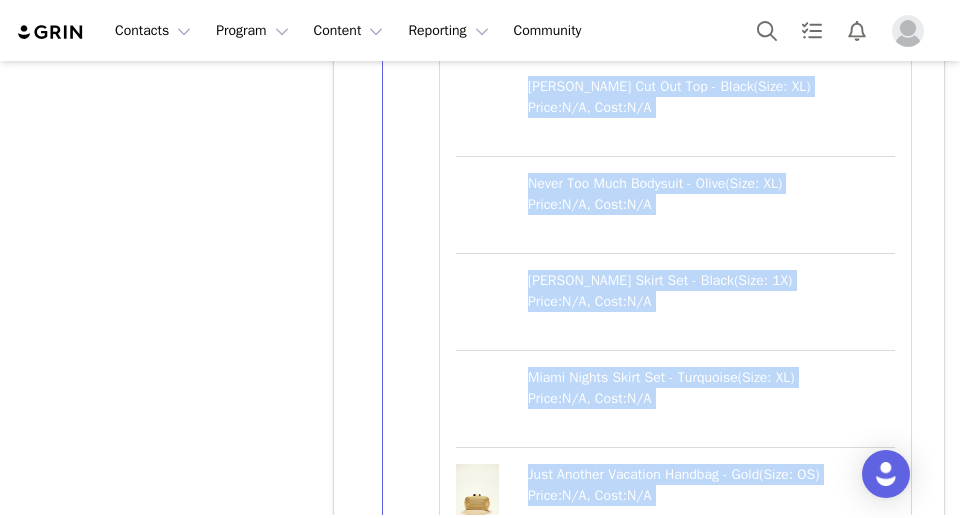 click on "received an email from  [PERSON_NAME]      View in Emails   Re: xkamillax x Fashion Nova Curve   Show Email  [DATE] 9:28 AM" at bounding box center [663, -2853] 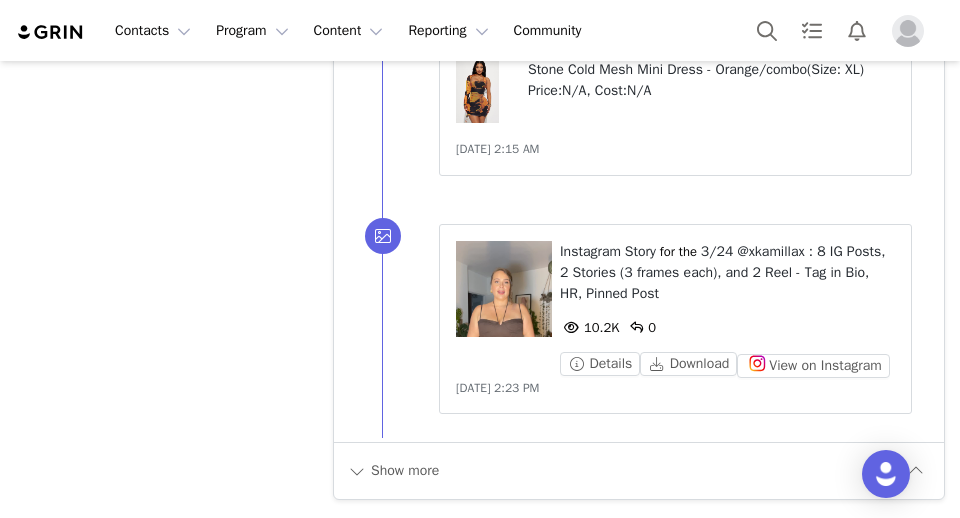 scroll, scrollTop: 162461, scrollLeft: 0, axis: vertical 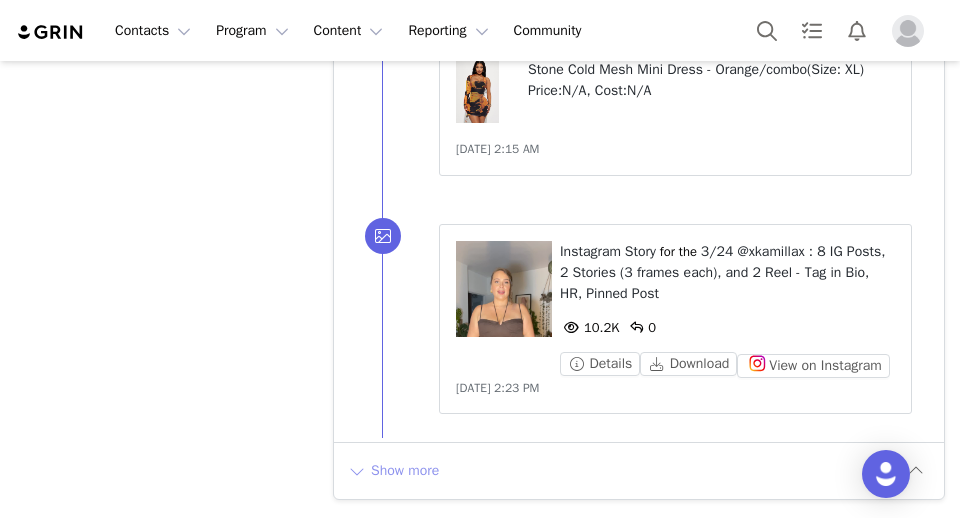 click on "Show more" at bounding box center [393, 471] 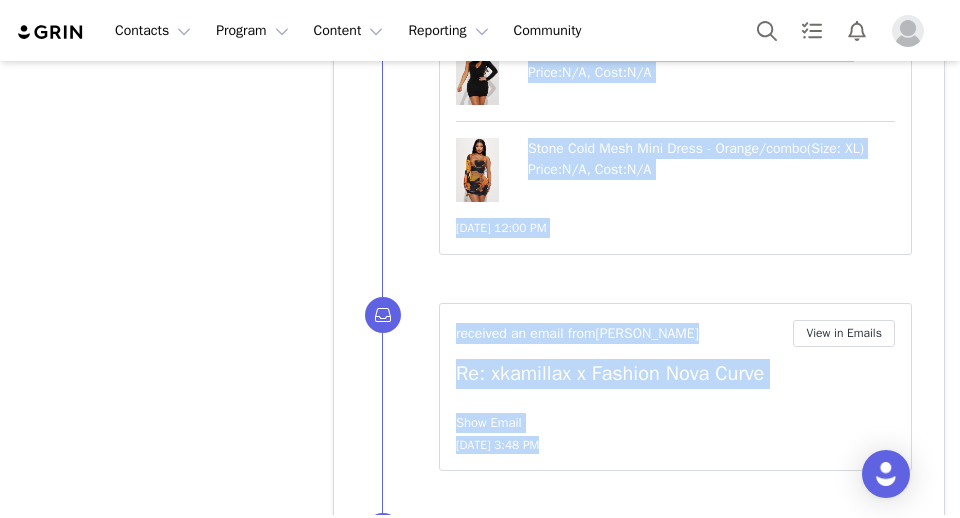 scroll, scrollTop: 163177, scrollLeft: 0, axis: vertical 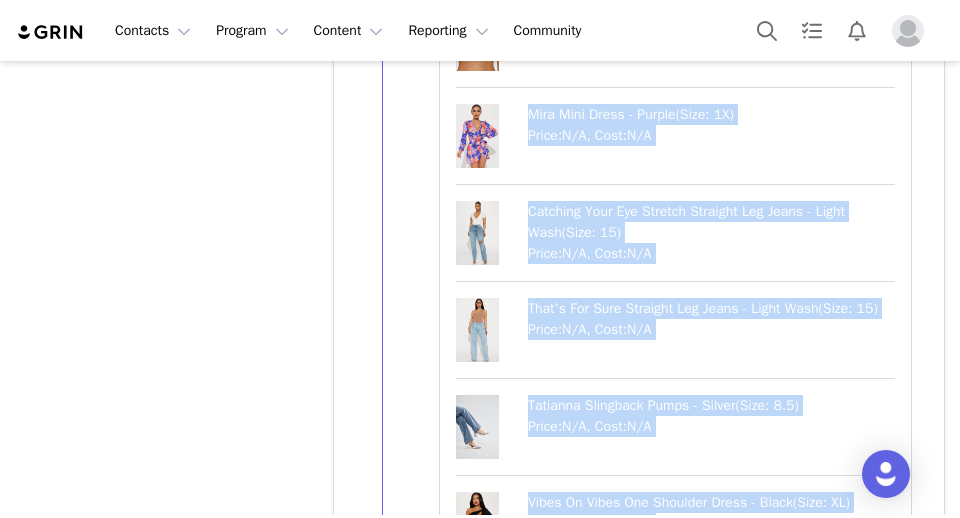 click on "View on Instagram" at bounding box center (813, -3646) 